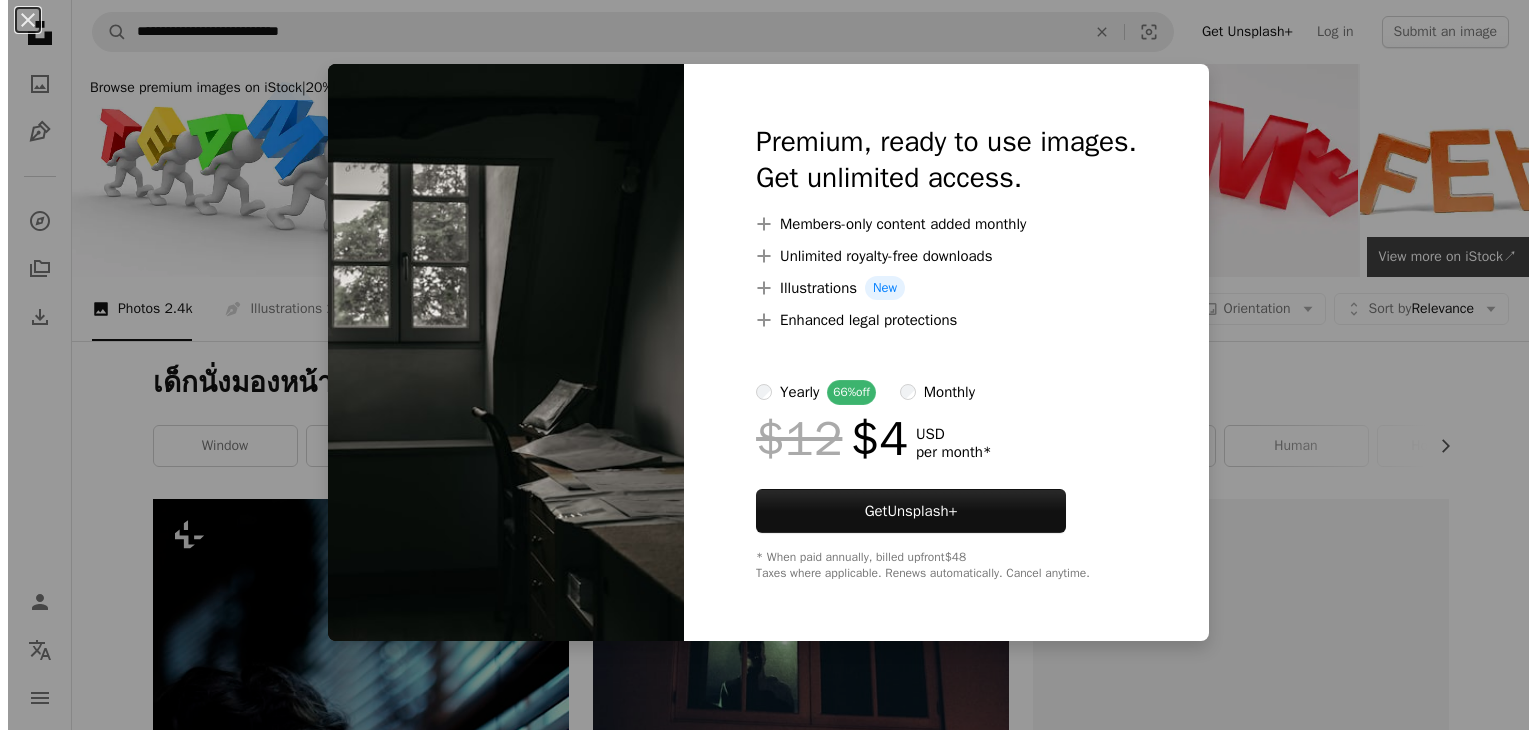 scroll, scrollTop: 2100, scrollLeft: 0, axis: vertical 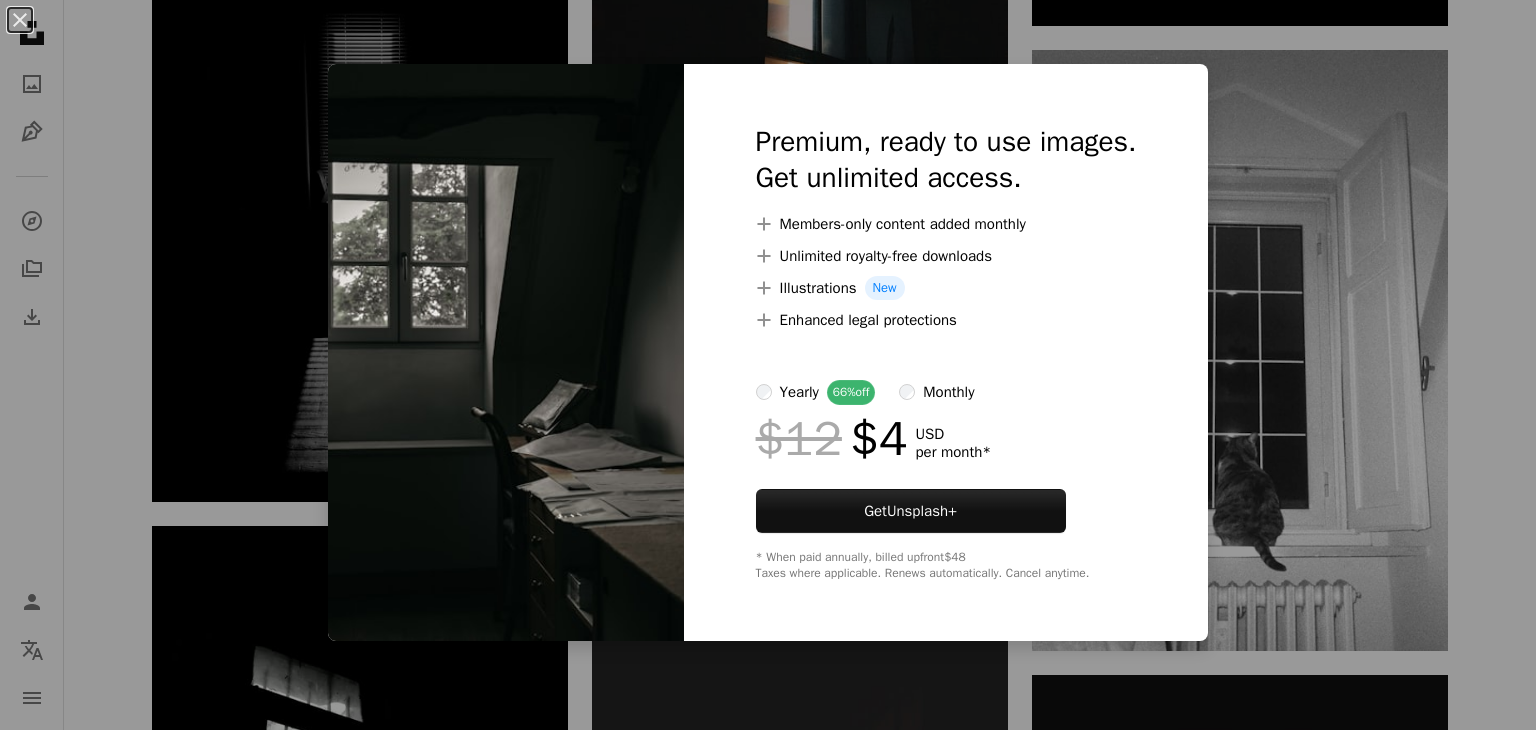 click on "An X shape Premium, ready to use images. Get unlimited access. A plus sign Members-only content added monthly A plus sign Unlimited royalty-free downloads A plus sign Illustrations  New A plus sign Enhanced legal protections yearly 66%  off monthly $12   $4 USD per month * Get  Unsplash+ * When paid annually, billed upfront  $48 Taxes where applicable. Renews automatically. Cancel anytime." at bounding box center (768, 365) 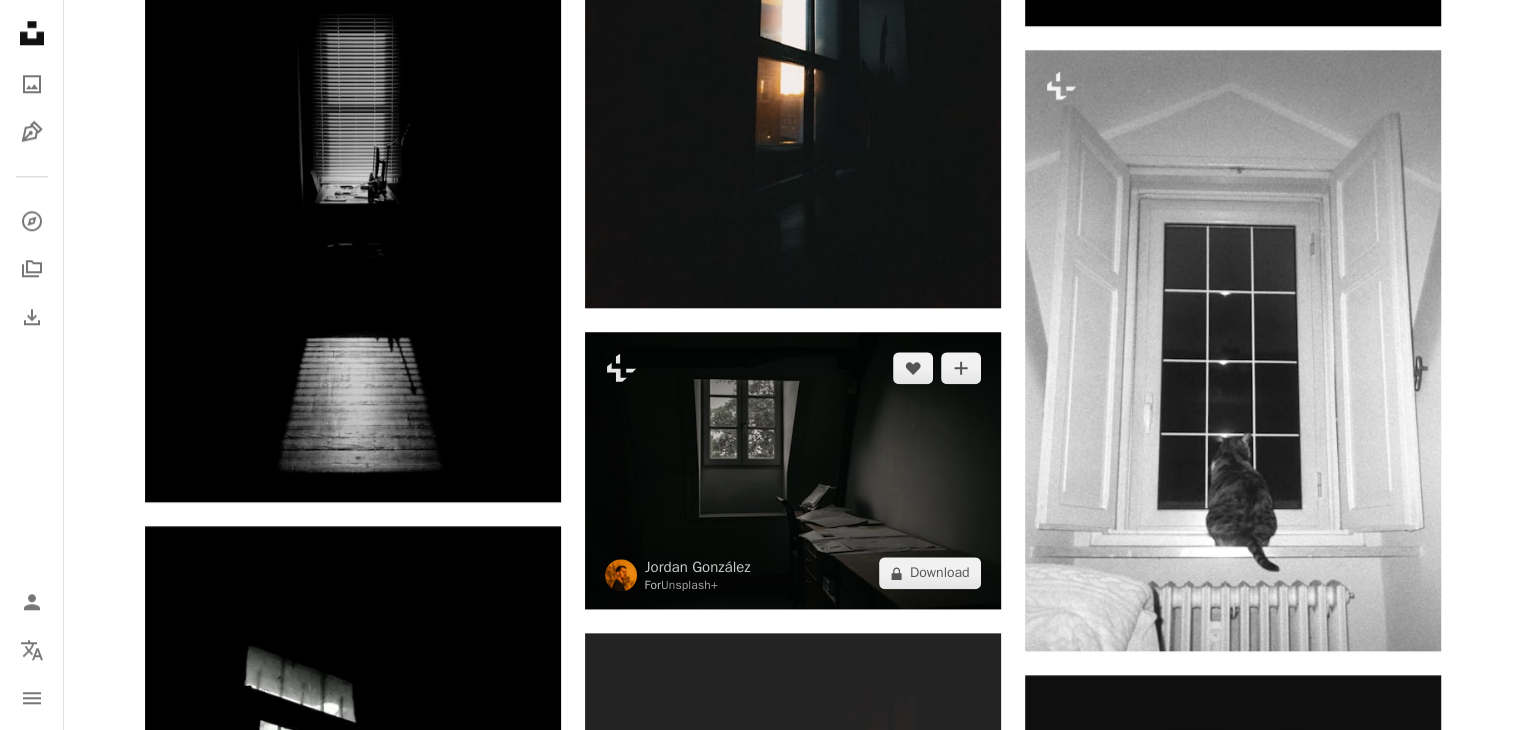 click at bounding box center (793, 470) 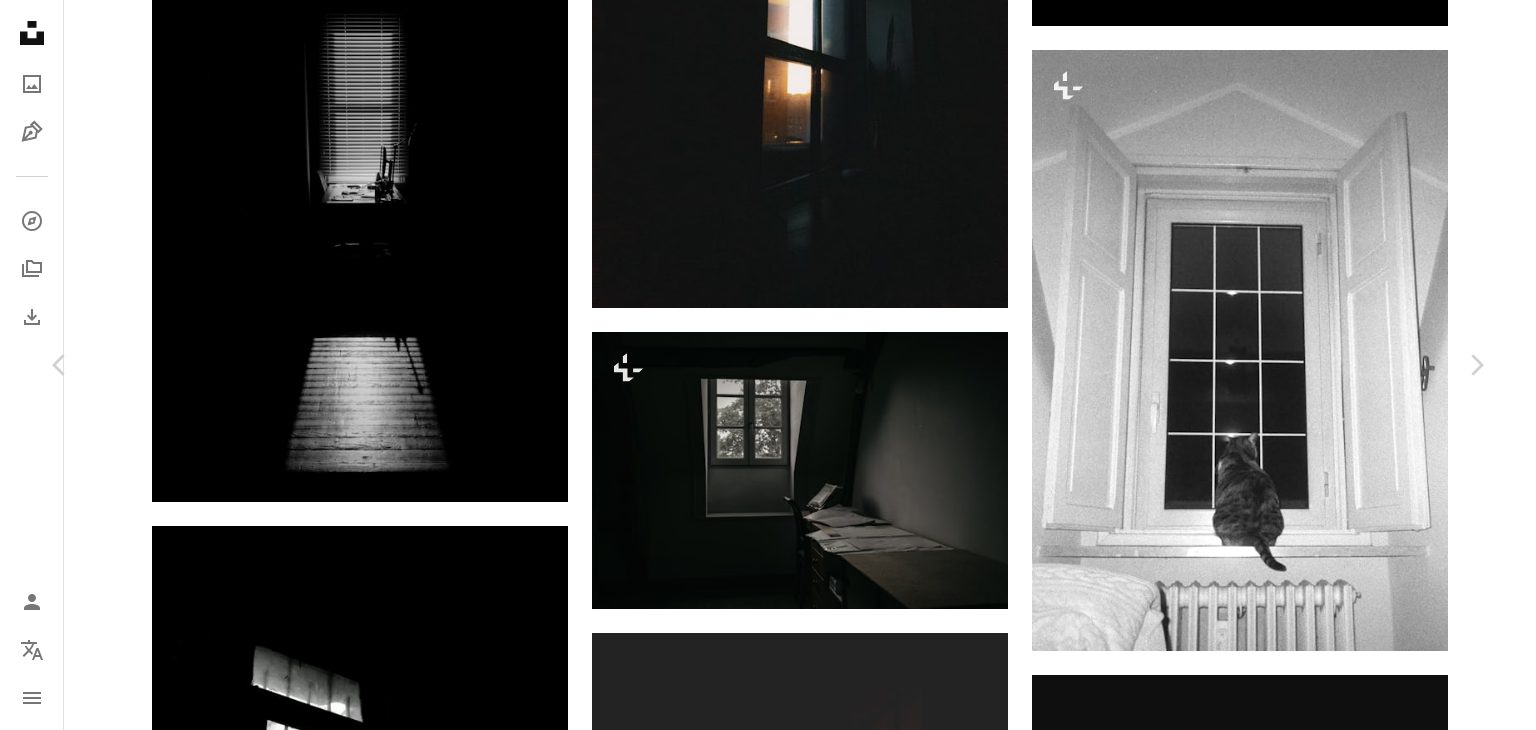 scroll, scrollTop: 0, scrollLeft: 0, axis: both 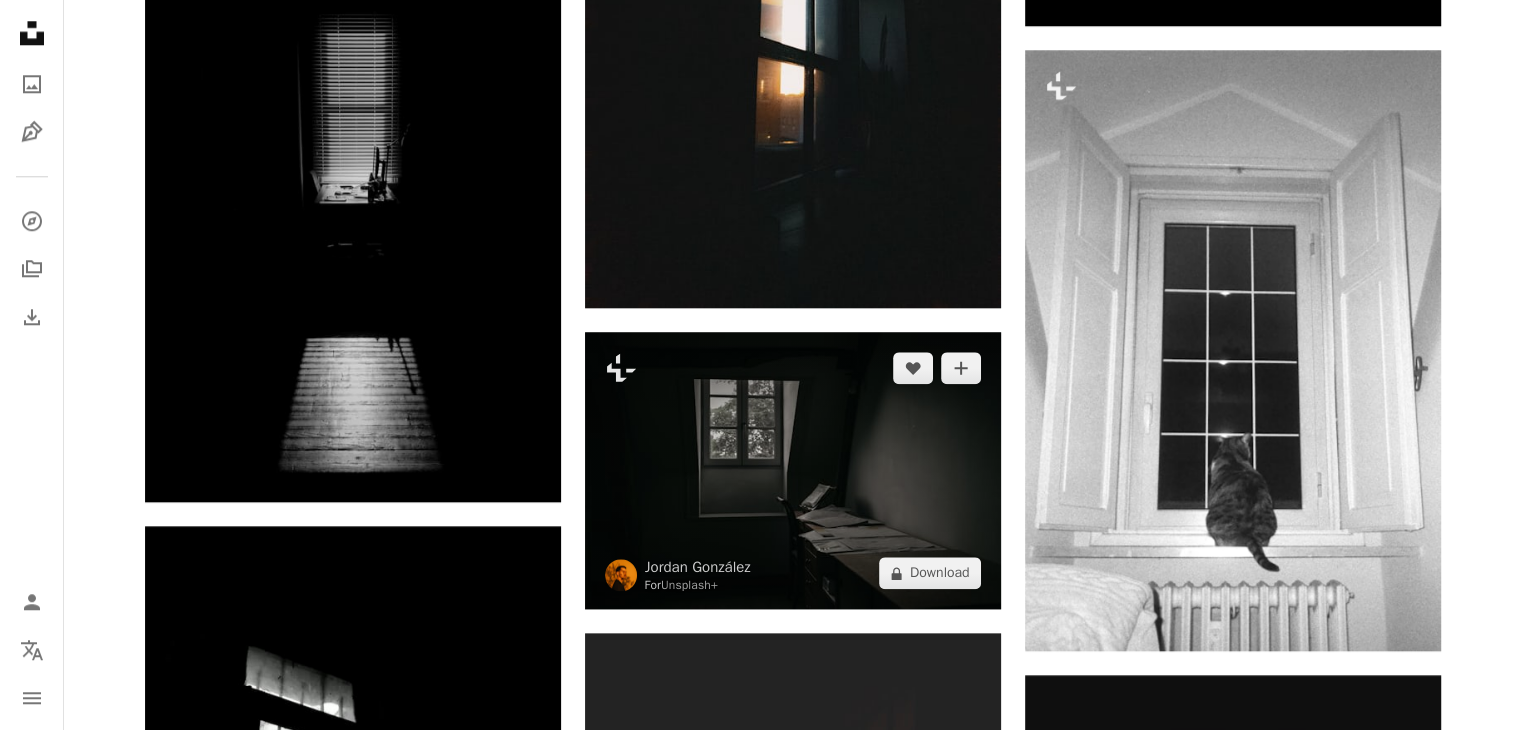 click at bounding box center (793, 470) 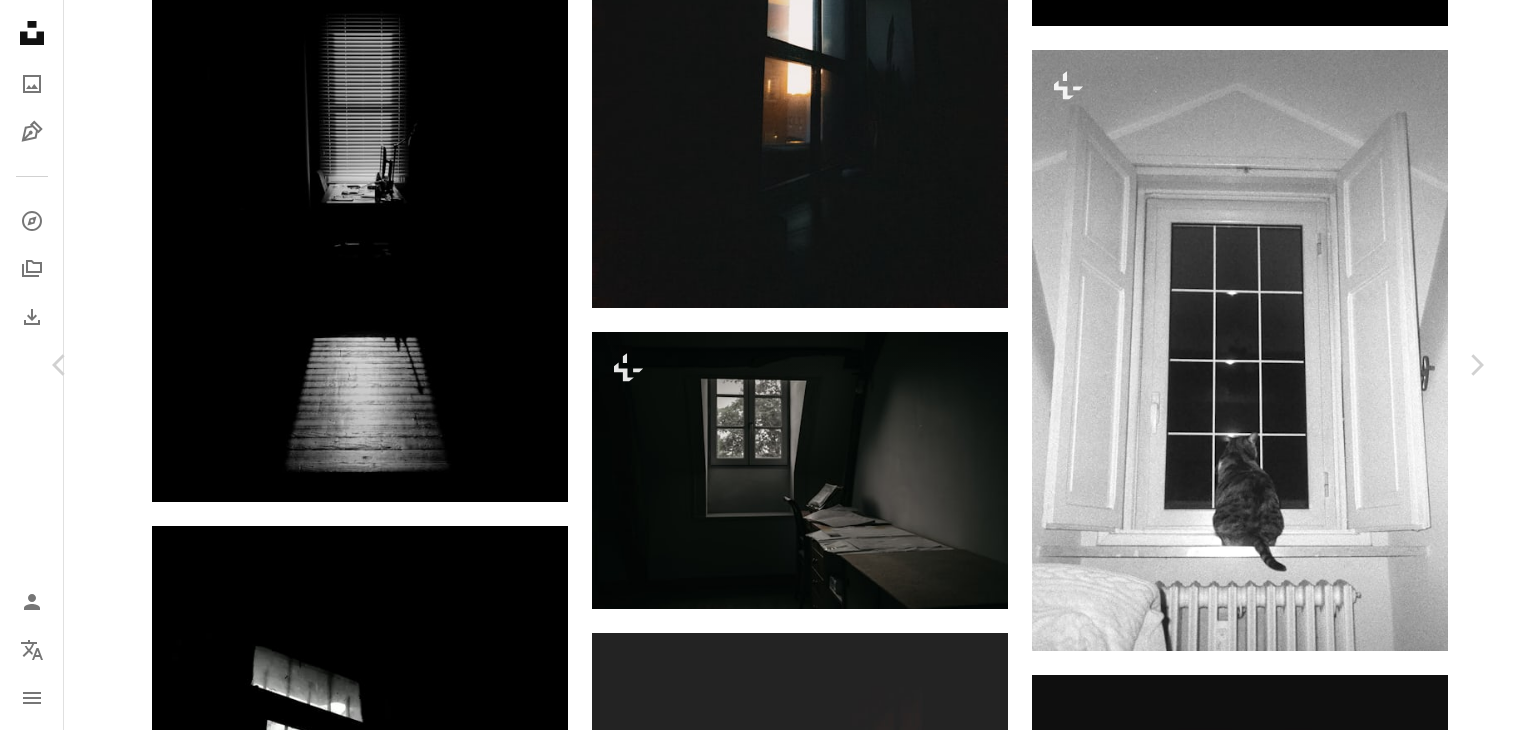 click on "A lock Download" at bounding box center [1329, 3799] 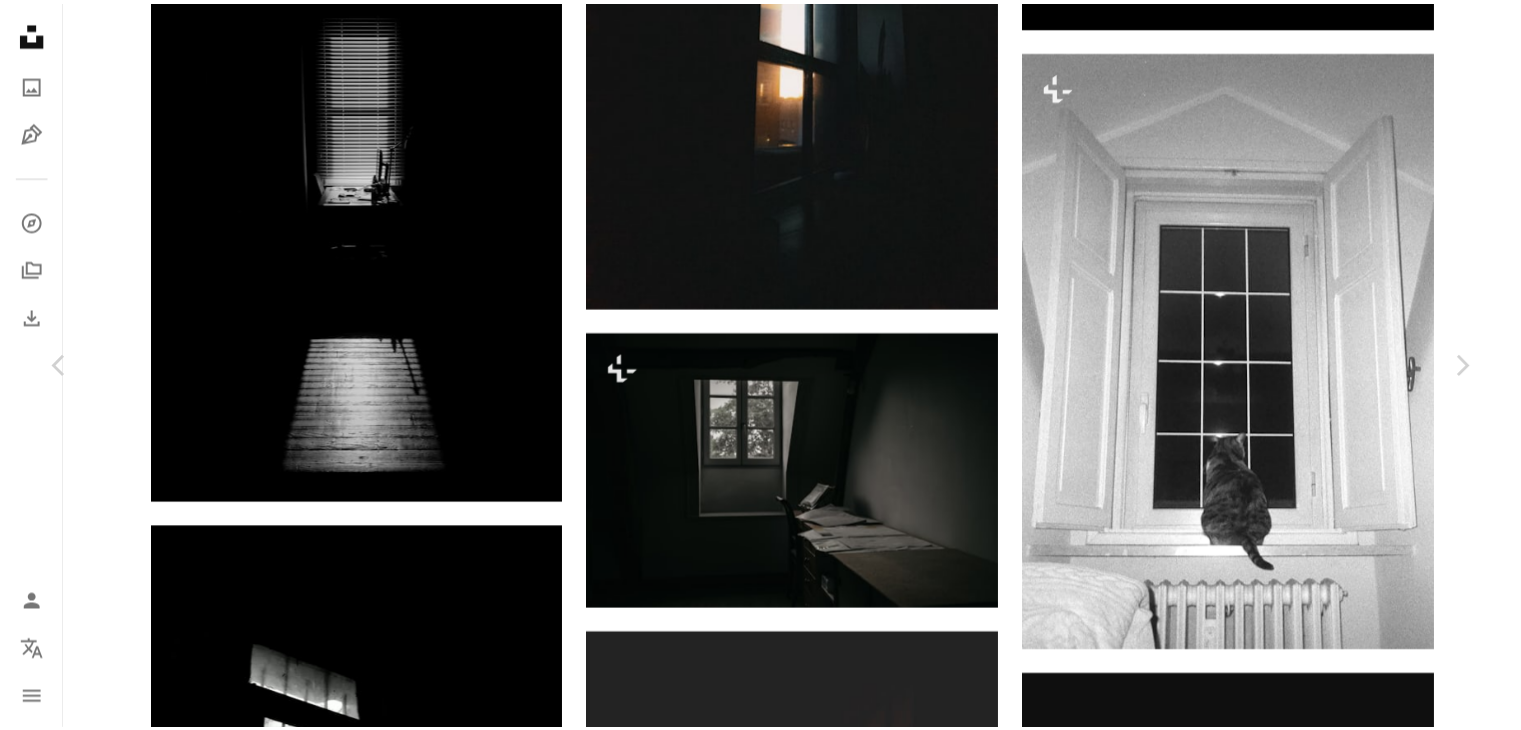 scroll, scrollTop: 1238, scrollLeft: 0, axis: vertical 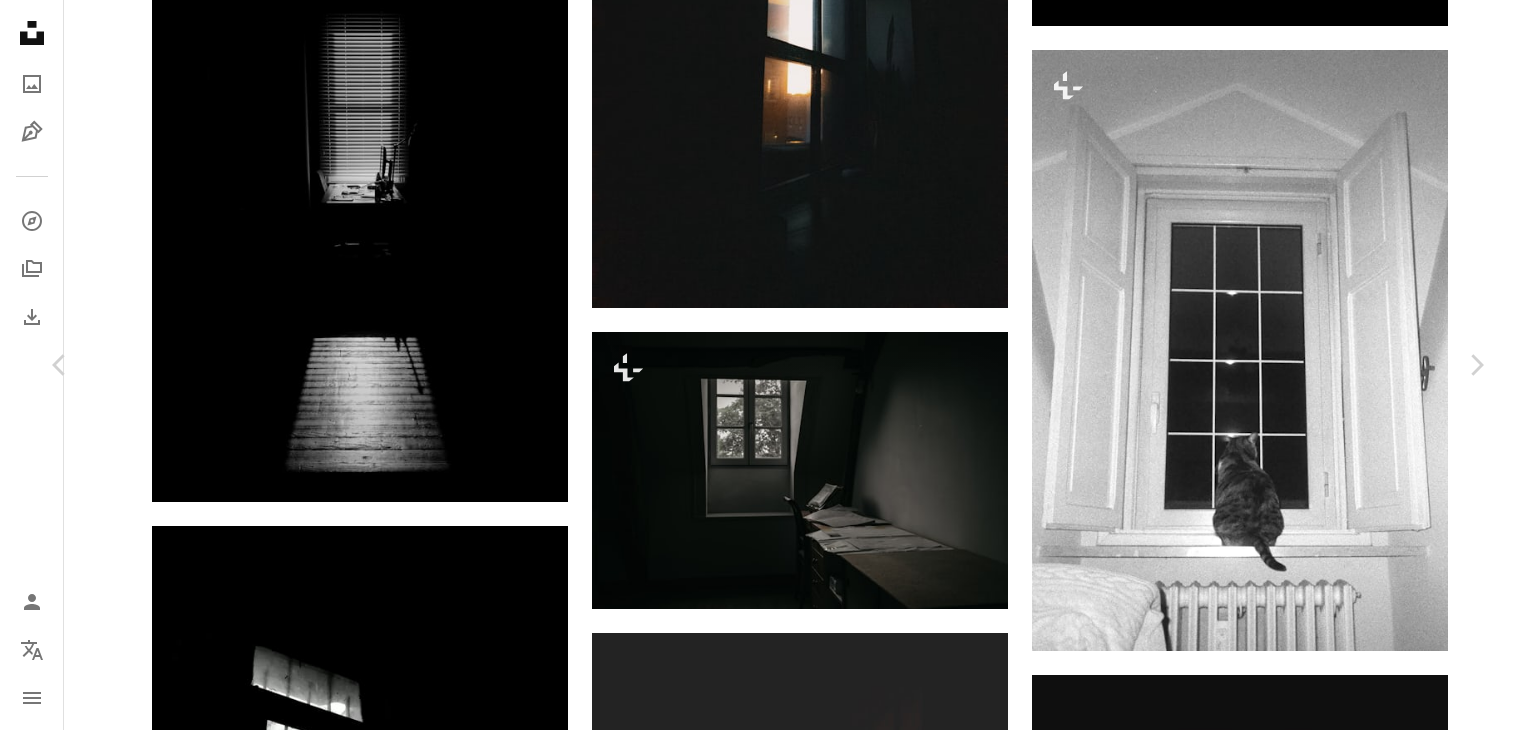 click on "An X shape Chevron left Chevron right [FIRST] [LAST] For  Unsplash+ A heart A plus sign A lock Download Zoom in A forward-right arrow Share More Actions Calendar outlined Published on  [MONTH] [DAY], [YEAR] Camera FUJIFILM, X100V Safety Licensed under the  Unsplash+ License dark dark wallpaper dark background dark aesthetic window darkness mood moody atmospheric Free images From this series Chevron right Plus sign for Unsplash+ Plus sign for Unsplash+ Plus sign for Unsplash+ Plus sign for Unsplash+ Plus sign for Unsplash+ Plus sign for Unsplash+ Plus sign for Unsplash+ Related images Plus sign for Unsplash+ A heart A plus sign [FIRST] [LAST] For  Unsplash+ A lock Download Plus sign for Unsplash+ A heart A plus sign [FIRST] [LAST] For  Unsplash+ A lock Download Plus sign for Unsplash+ A heart A plus sign [FIRST] [LAST] For  Unsplash+ A lock Download Plus sign for Unsplash+ A heart A plus sign [FIRST] [LAST] For  Unsplash+ A lock" at bounding box center (768, 4117) 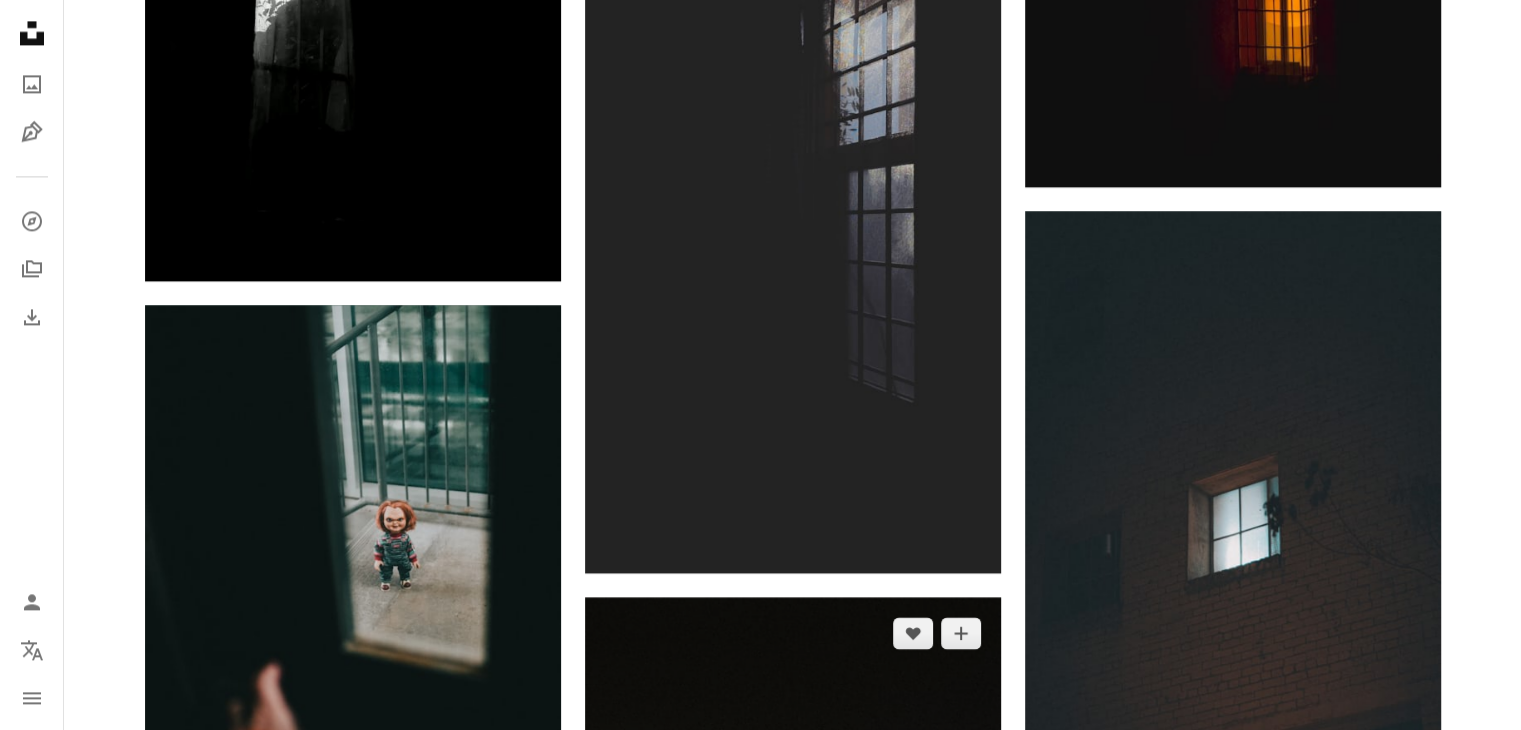 scroll, scrollTop: 3200, scrollLeft: 0, axis: vertical 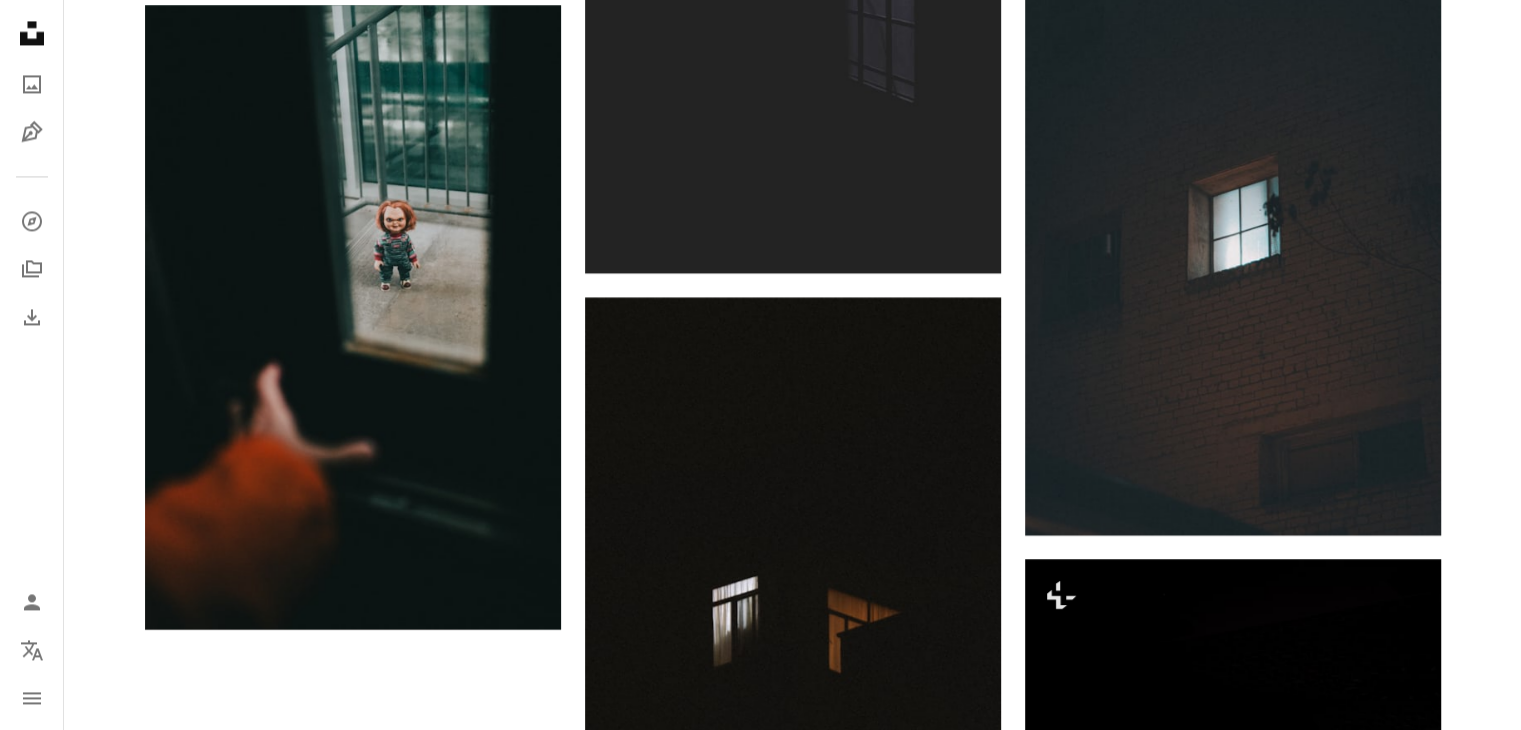 click at bounding box center [1233, 1469] 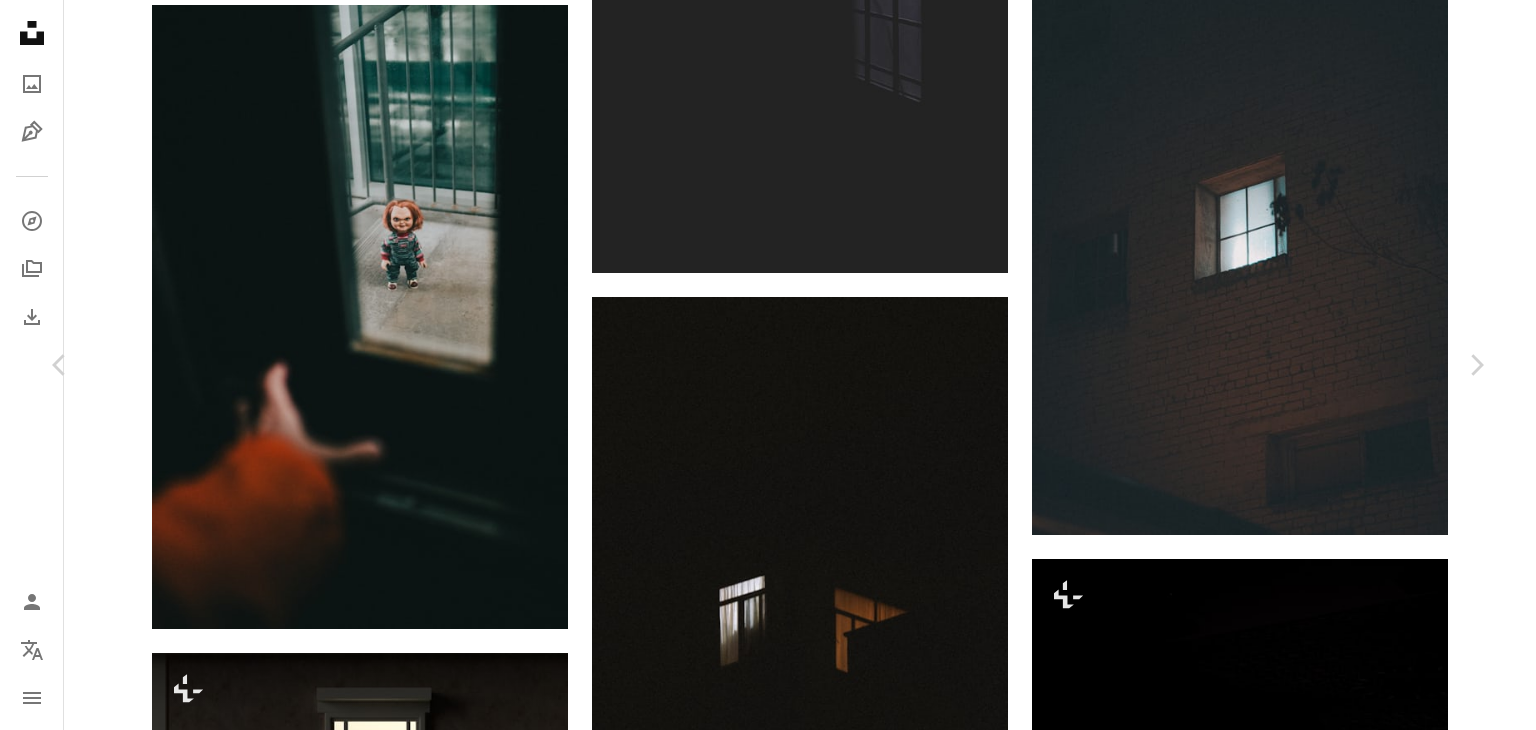 click on "An X shape Chevron left Chevron right Jr Korpa jrkorpa A heart A plus sign Download free Chevron down Zoom in Views 115,896 Downloads 1,094 A forward-right arrow Share Info icon Info More Actions Dark Windows.1 Calendar outlined Published on August [MONTH], [YEAR] Camera OLYMPUS IMAGING CORP., E-620 Safety Free to use under the Unsplash License dark stars window mood looking nostalgic low key building architecture grey silhouette lamp tower spire Backgrounds Browse premium related images on iStock | Save 20% with code UNSPLASH20 View more on iStock ↗ Related images A heart A plus sign Dámaris Azócar Available for hire A checkmark inside of a circle Arrow pointing down A heart A plus sign Sahil !! Arrow pointing down A heart A plus sign Xuancong Meng Arrow pointing down A heart A plus sign Xavier Cee Available for hire A checkmark inside of a circle Arrow pointing down Plus sign for Unsplash+ A heart A plus sign Polina Kuzovkova For Unsplash+ A lock Download A heart A plus sign Isaac Mitchell A heart" at bounding box center [768, 6270] 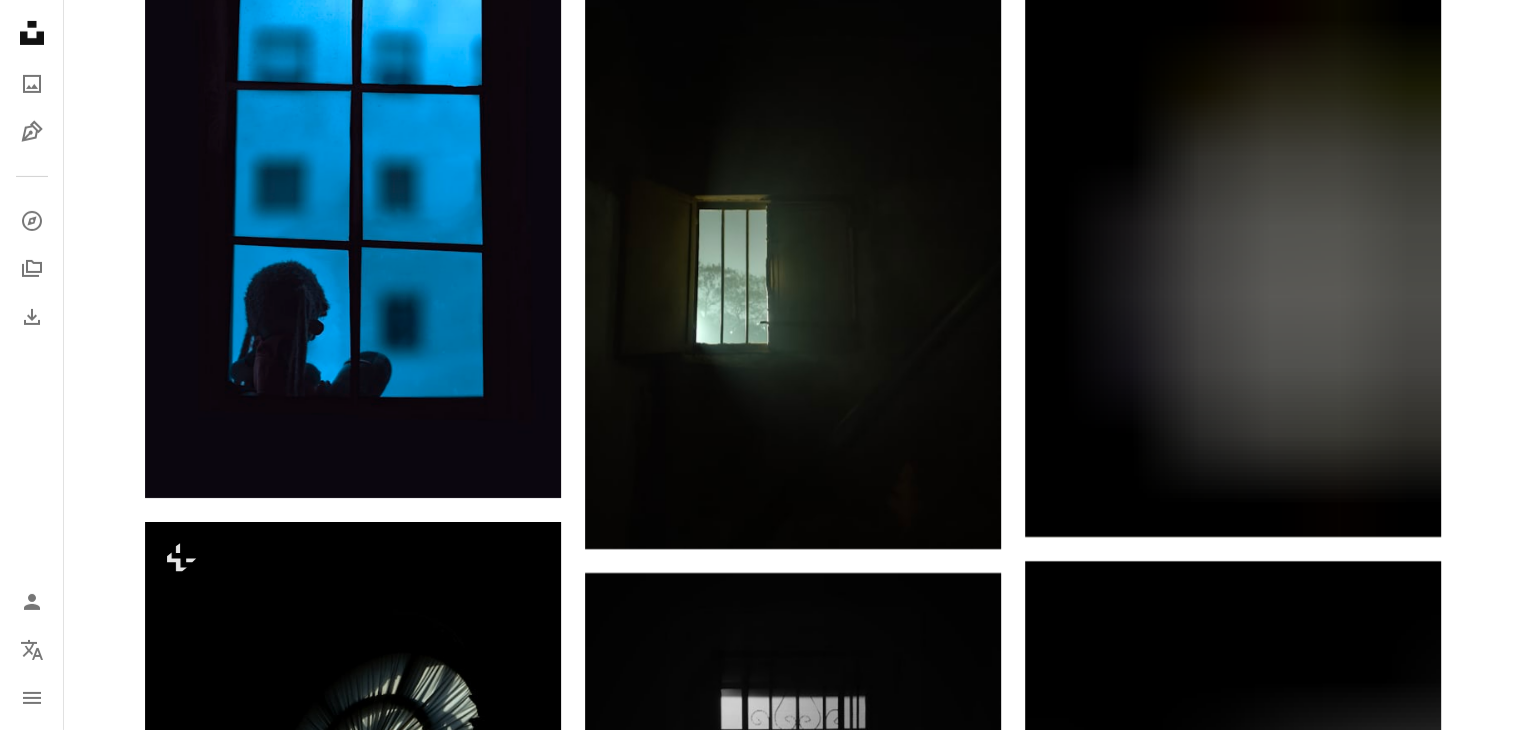 scroll, scrollTop: 6900, scrollLeft: 0, axis: vertical 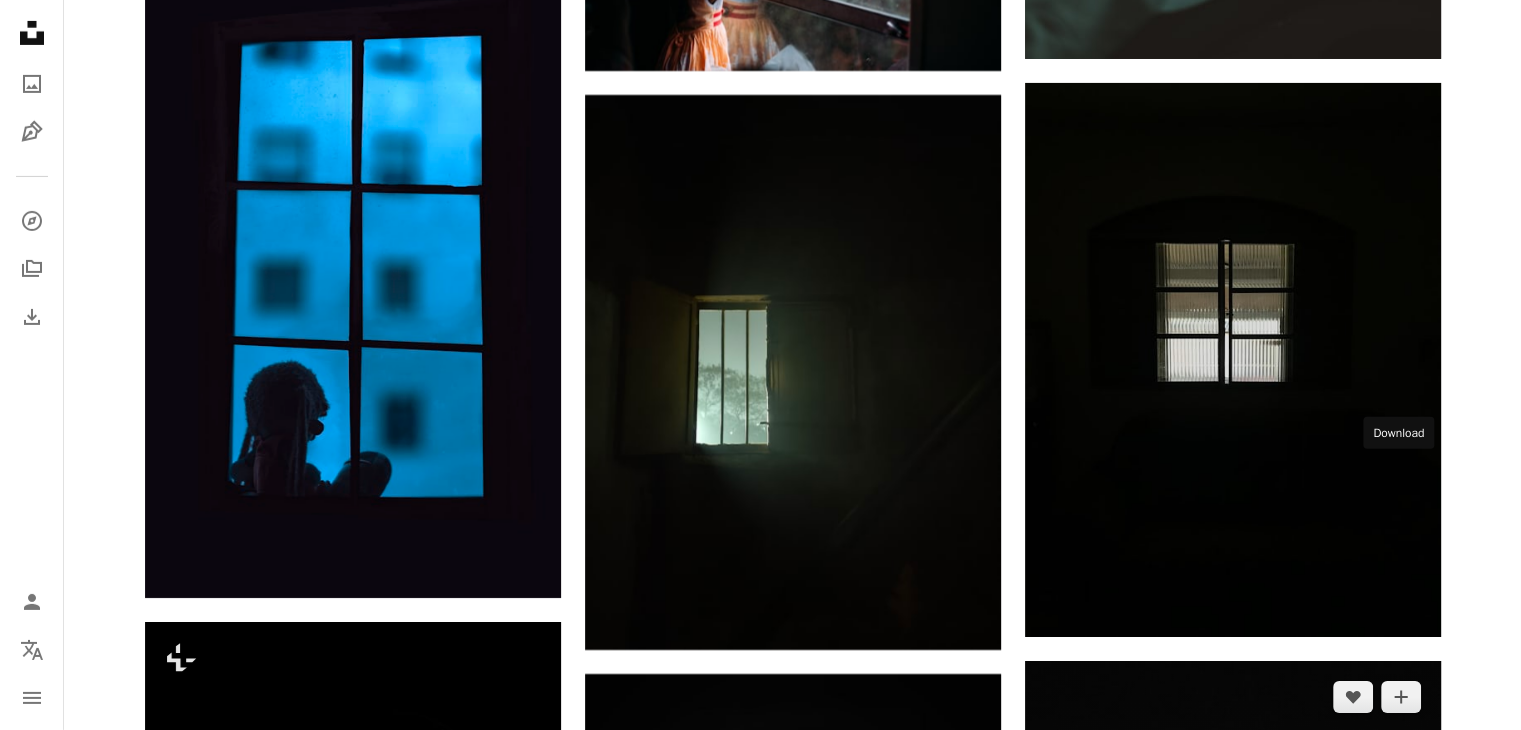 click on "Arrow pointing down" at bounding box center [1401, 1249] 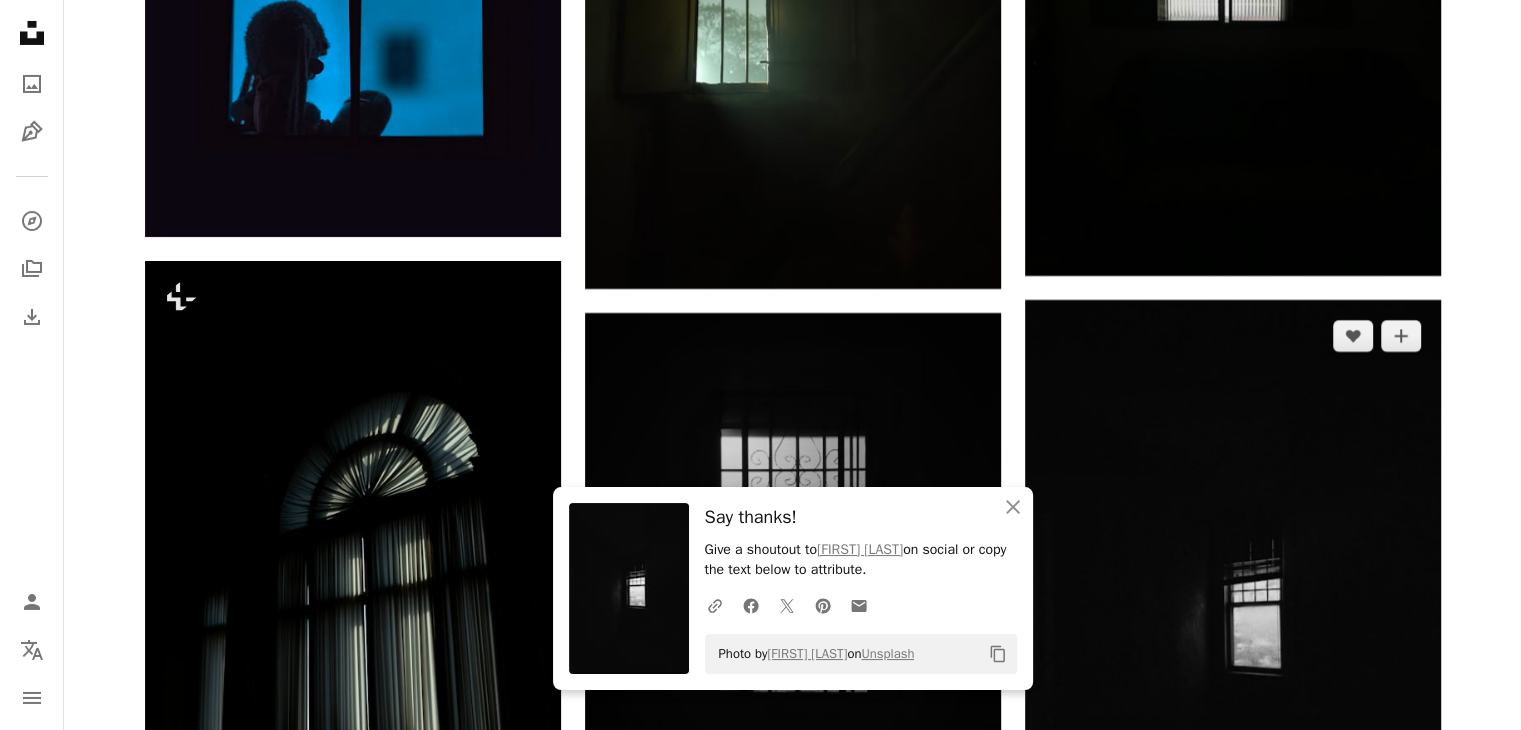 scroll, scrollTop: 7597, scrollLeft: 0, axis: vertical 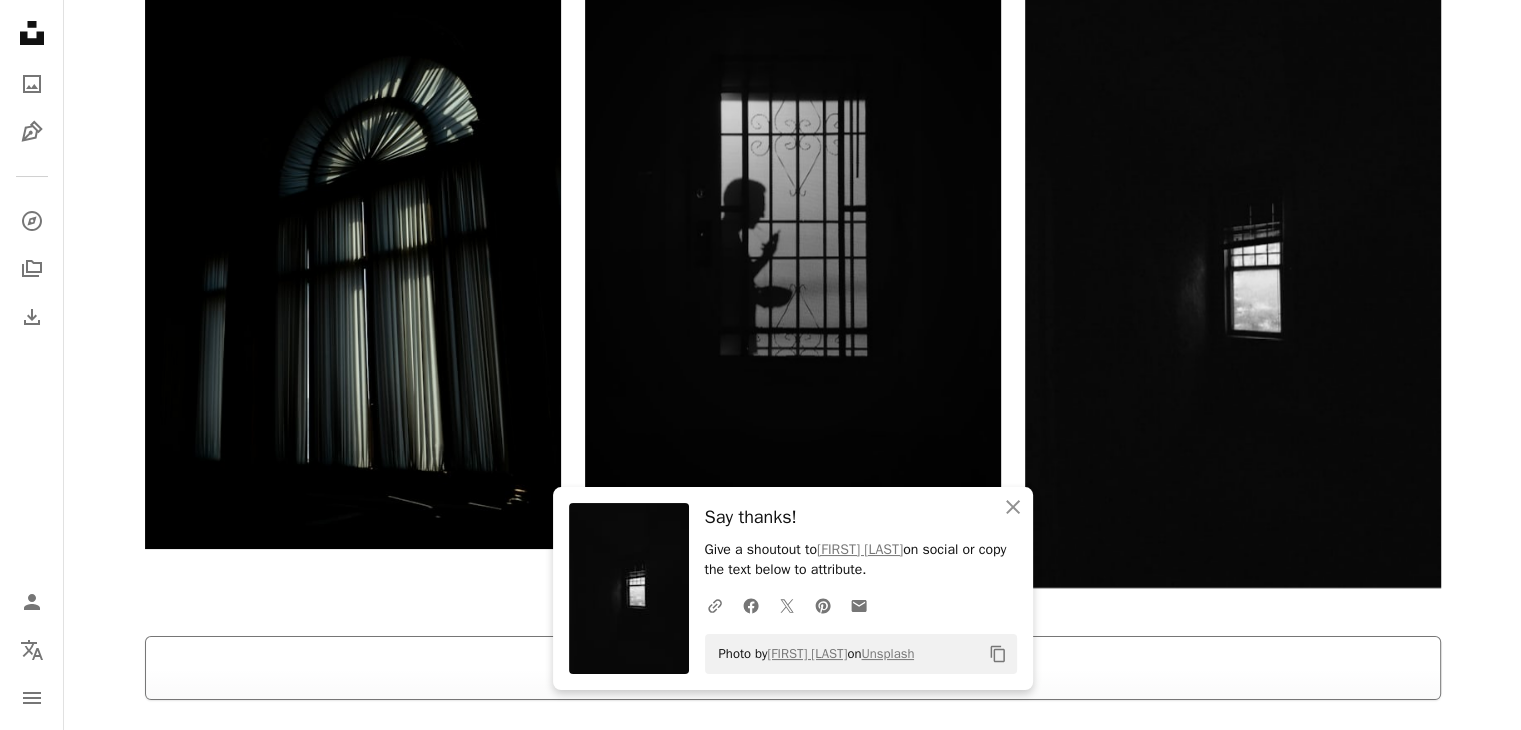 click on "Load more" at bounding box center [793, 668] 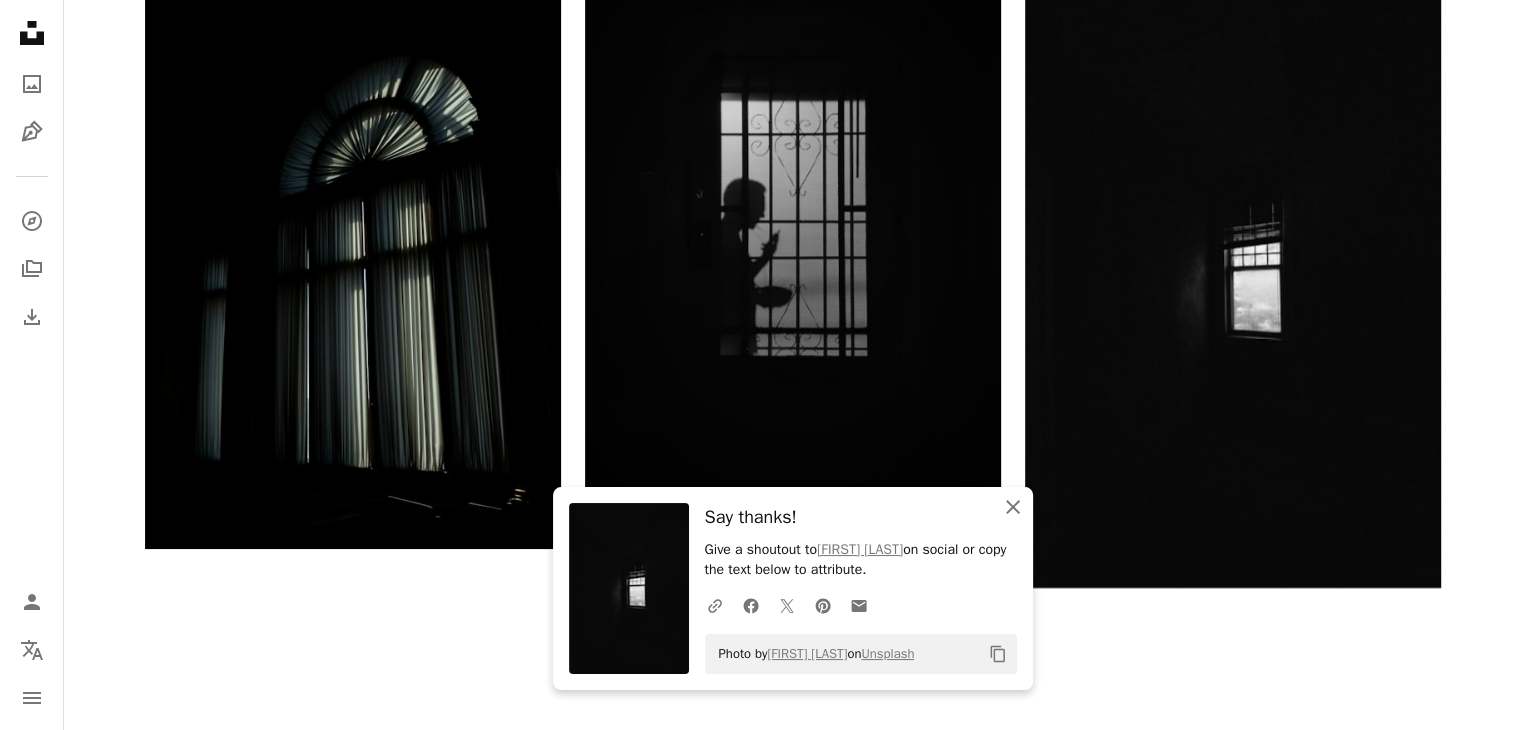 click on "An X shape" 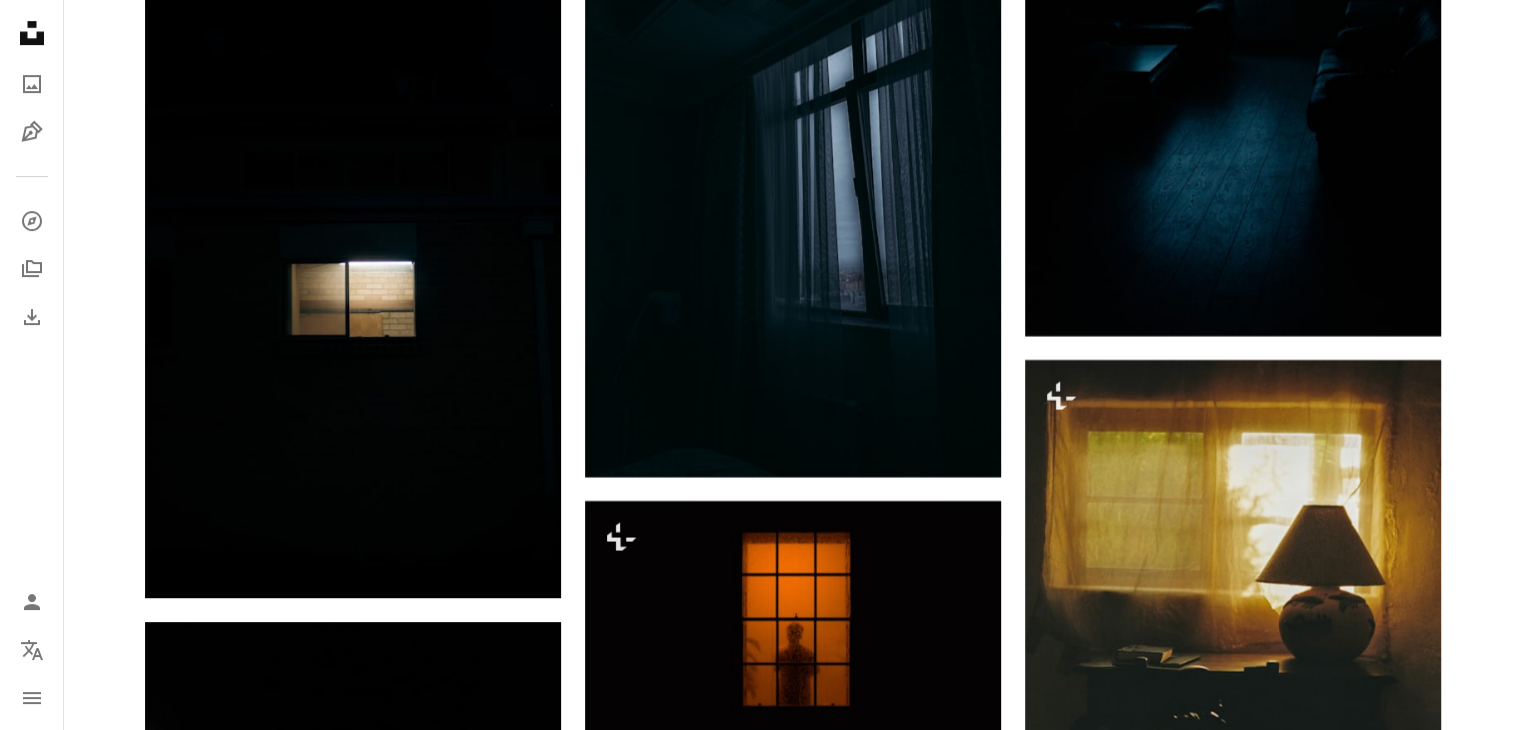 scroll, scrollTop: 8597, scrollLeft: 0, axis: vertical 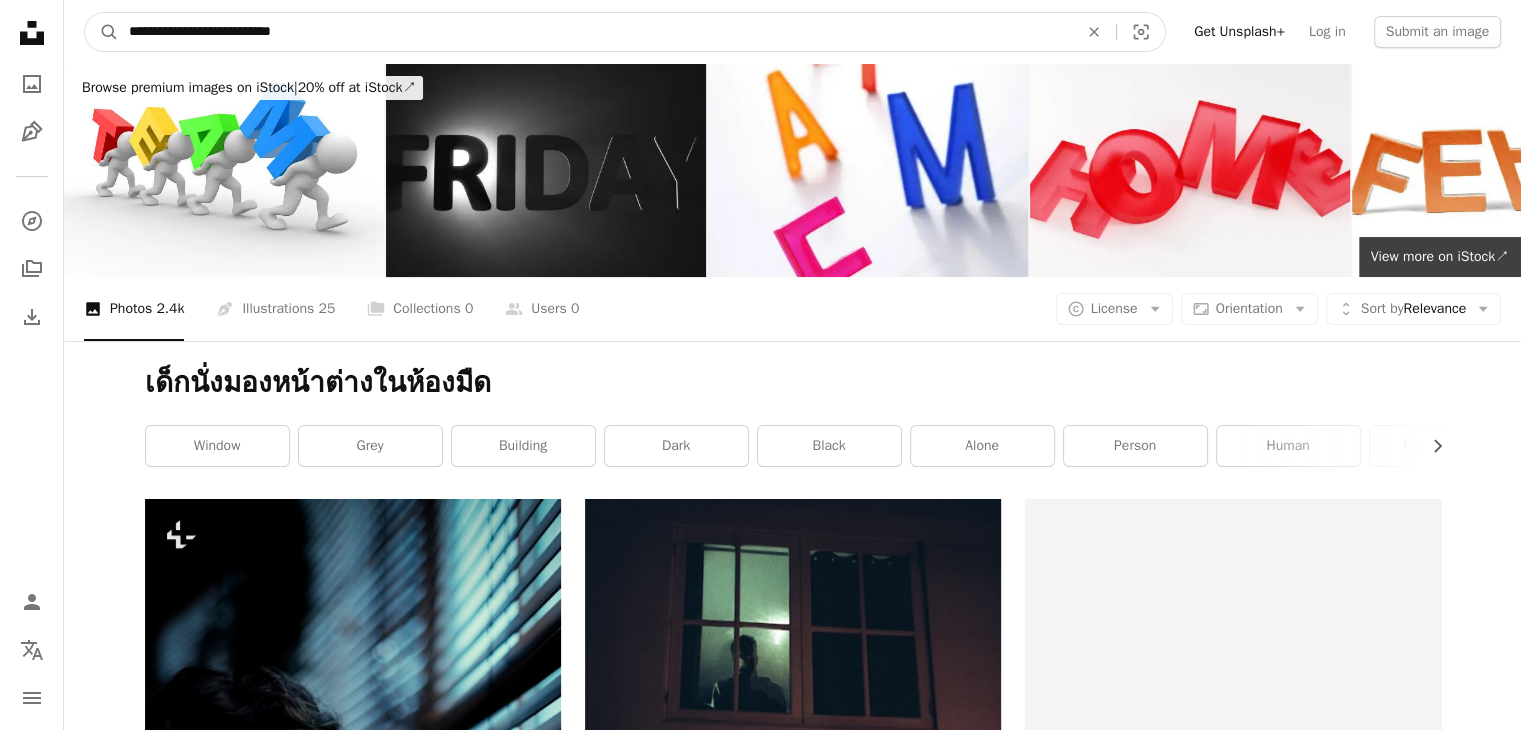 click on "**********" at bounding box center [595, 32] 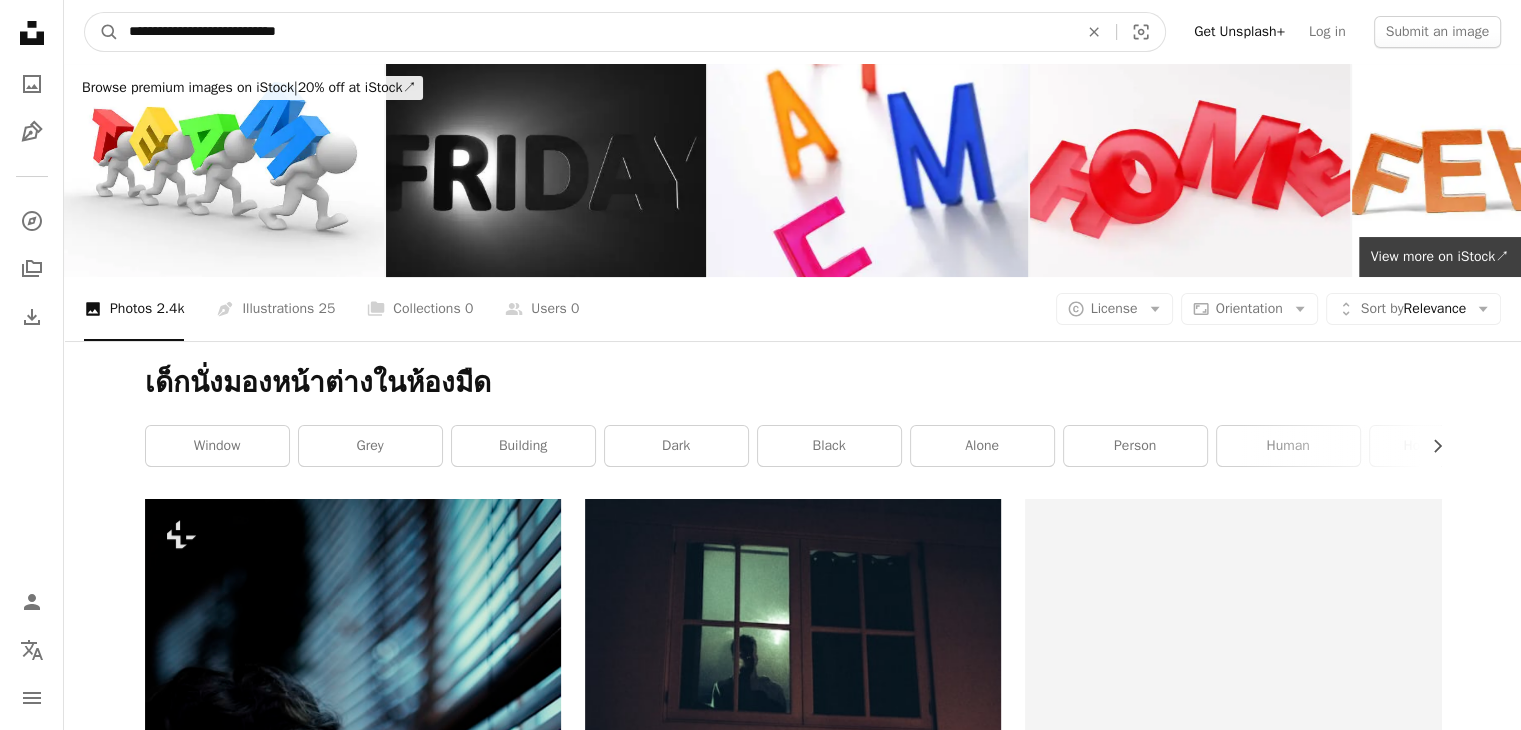 click on "A magnifying glass" at bounding box center (102, 32) 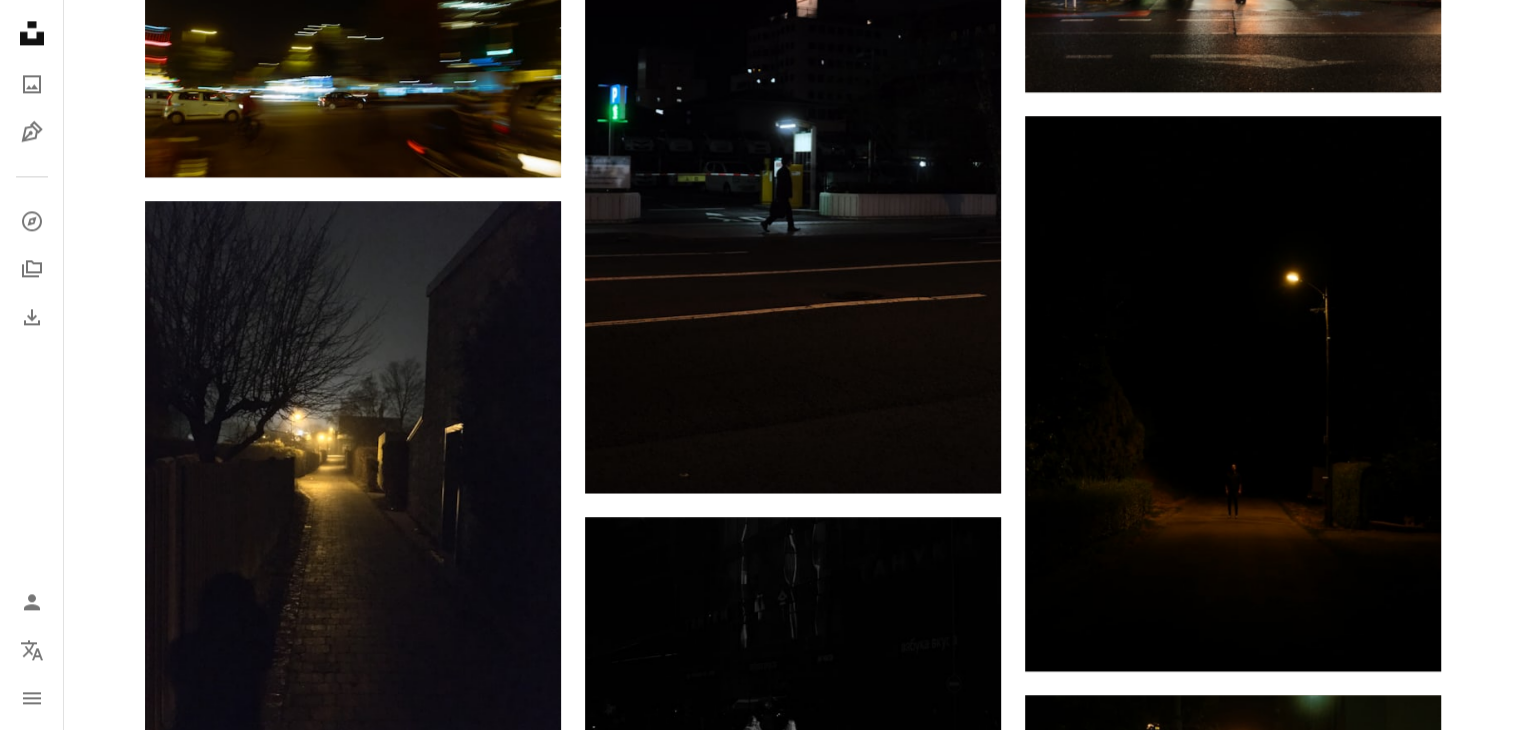 scroll, scrollTop: 3200, scrollLeft: 0, axis: vertical 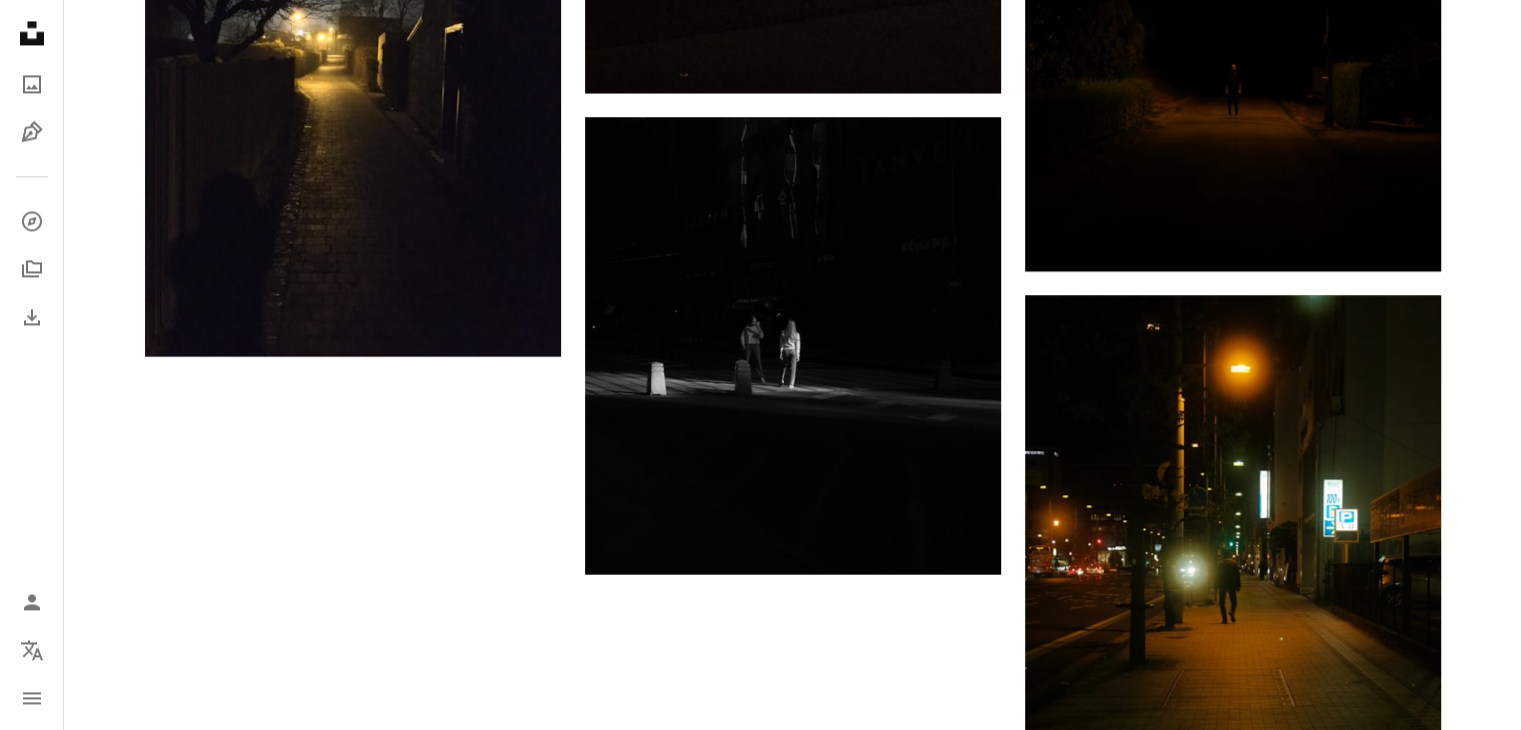 click on "Load more" at bounding box center [793, 999] 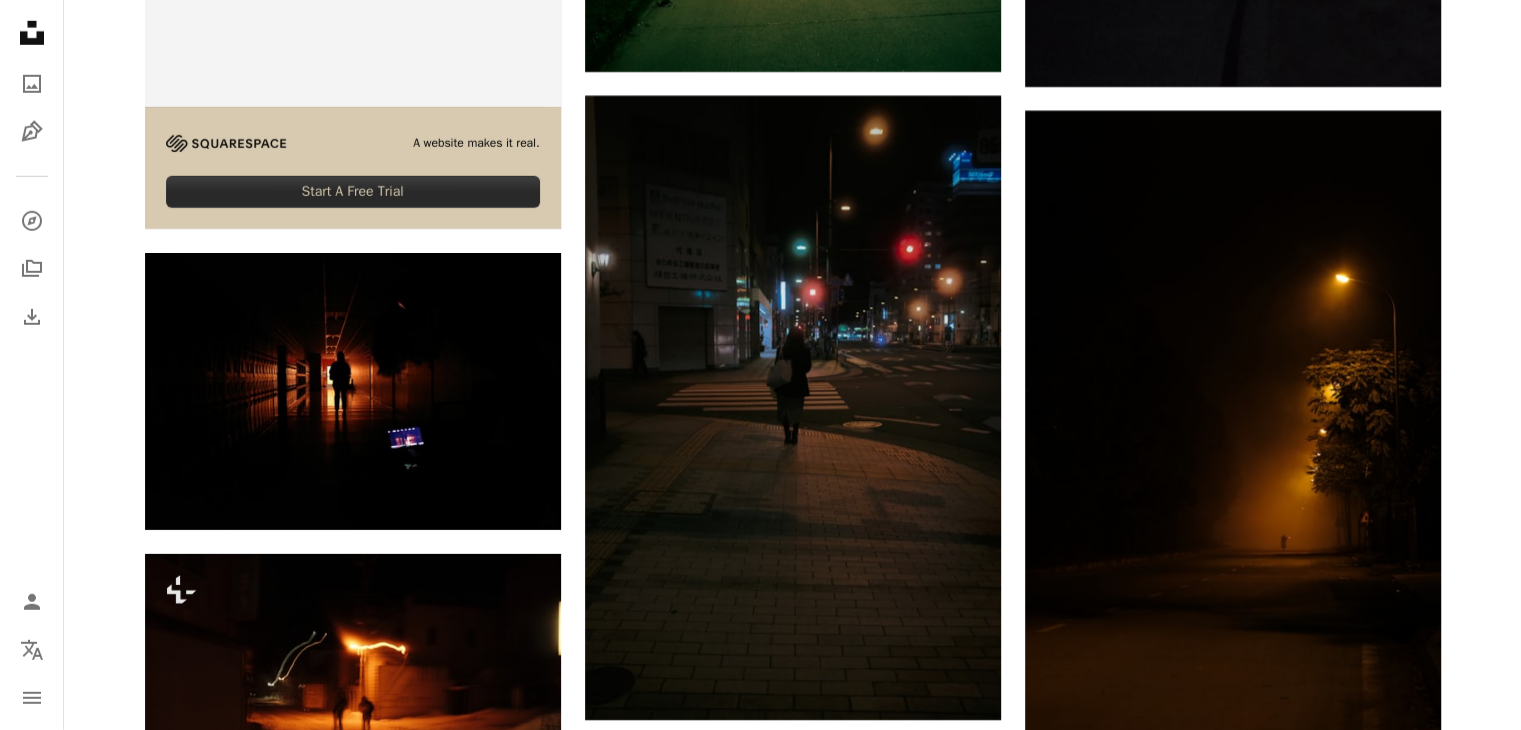 scroll, scrollTop: 6200, scrollLeft: 0, axis: vertical 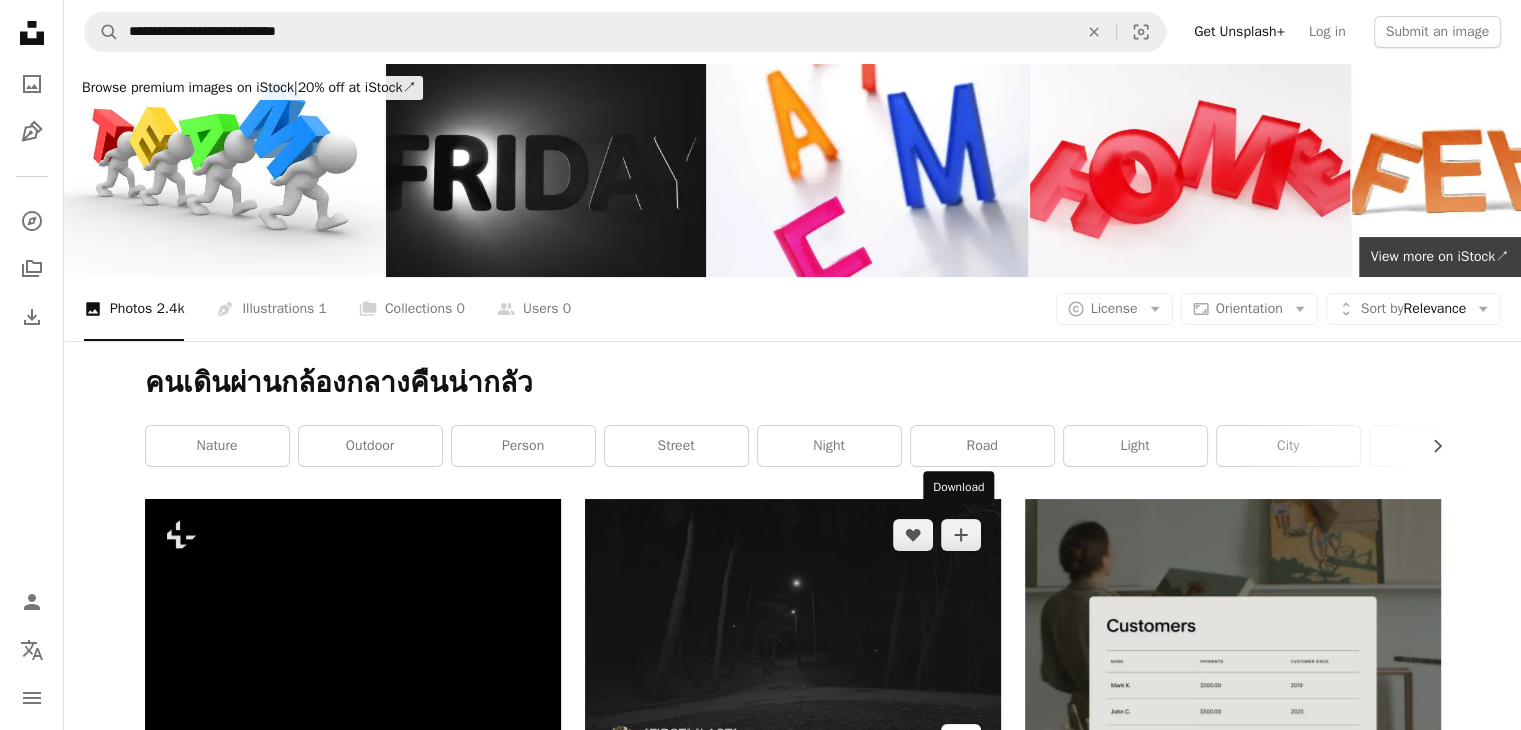 click on "Arrow pointing down" 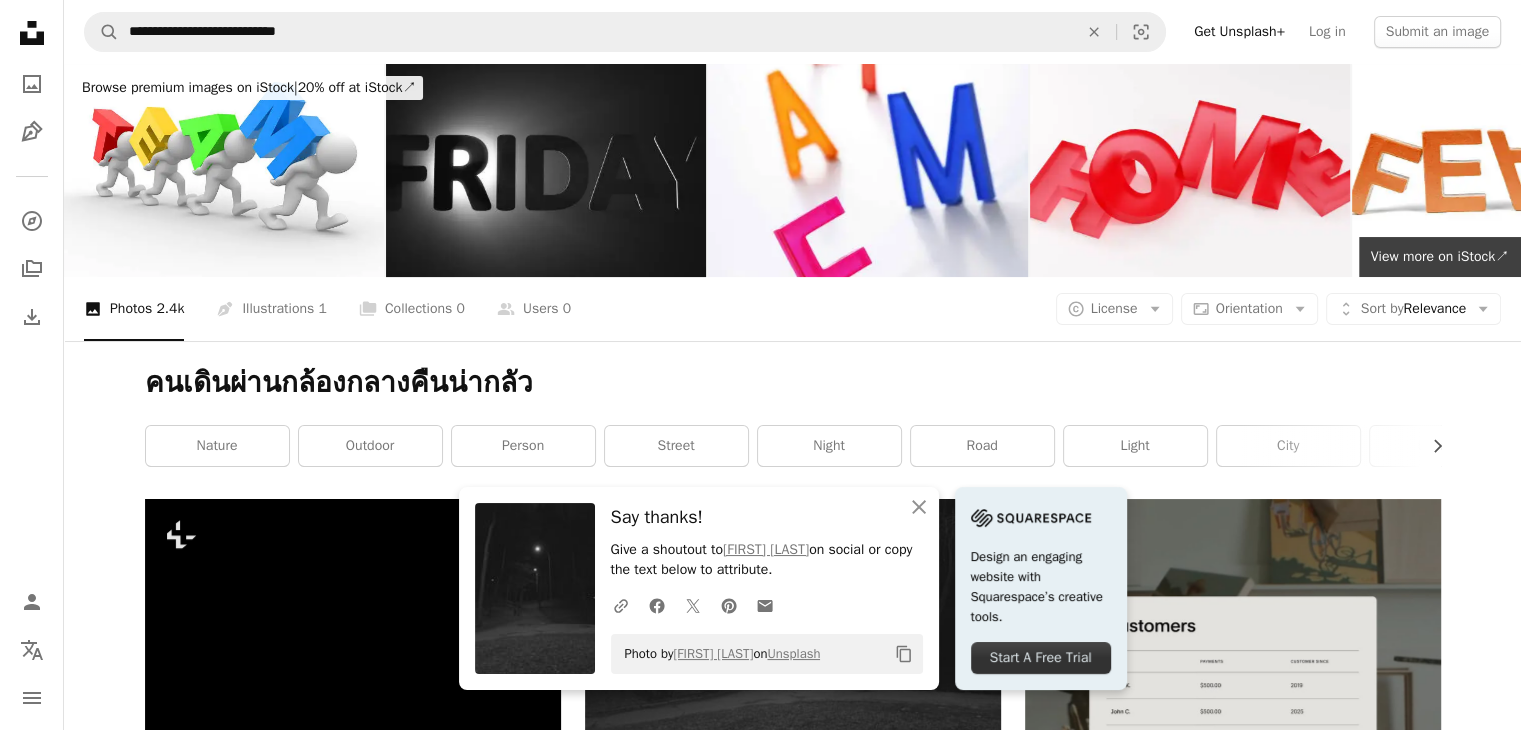 click on "Browse premium images on iStock | 20% off at iStock ↗ Browse premium images on iStock 20% off at iStock ↗ View more ↗ View more on iStock ↗ A photo Photos 2.4k Pen Tool Illustrations 1 A stack of folders Collections 0 A group of people Users 0 A copyright icon © License Arrow down Aspect ratio Orientation Arrow down Unfold Sort by Relevance Arrow down Filters Filters คนเดินผ่านกล้องกลางคืนน่ากลัว Chevron right nature outdoor person street night road light city lighting urban town path Plus sign for Unsplash+ A heart A plus sign Frank Flores For Unsplash+ A lock Download A heart A plus sign Vlad ION Arrow pointing down A heart A plus sign Kounotori Arrow pointing down A heart A plus sign Roman Hnydin Available for hire A checkmark inside of a circle Arrow pointing down Plus sign for Unsplash+ A heart A plus sign Aditya Saxena For Unsplash+ A lock Download A heart A plus sign Maria Hochgesang Arrow pointing down A heart" at bounding box center (792, 5908) 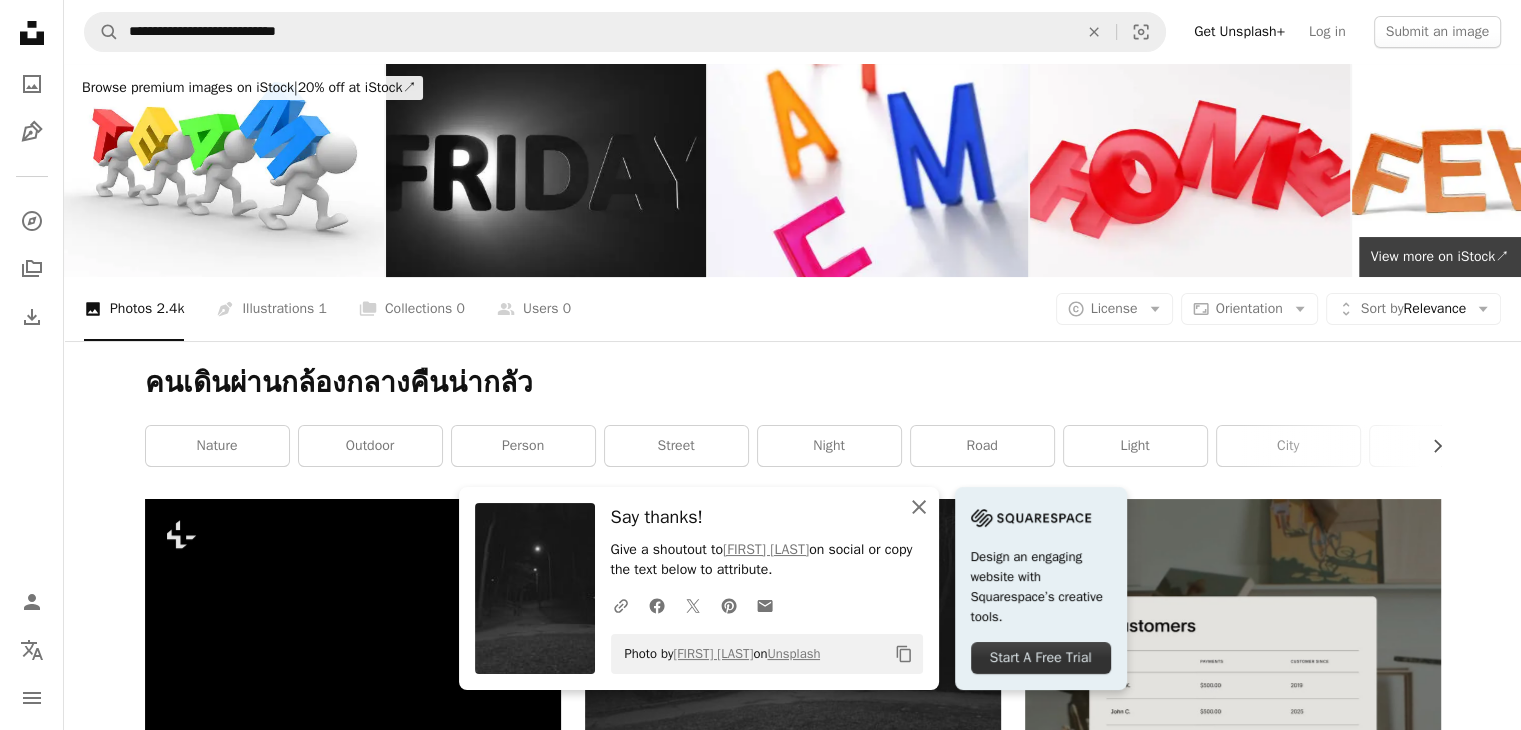 click on "An X shape" 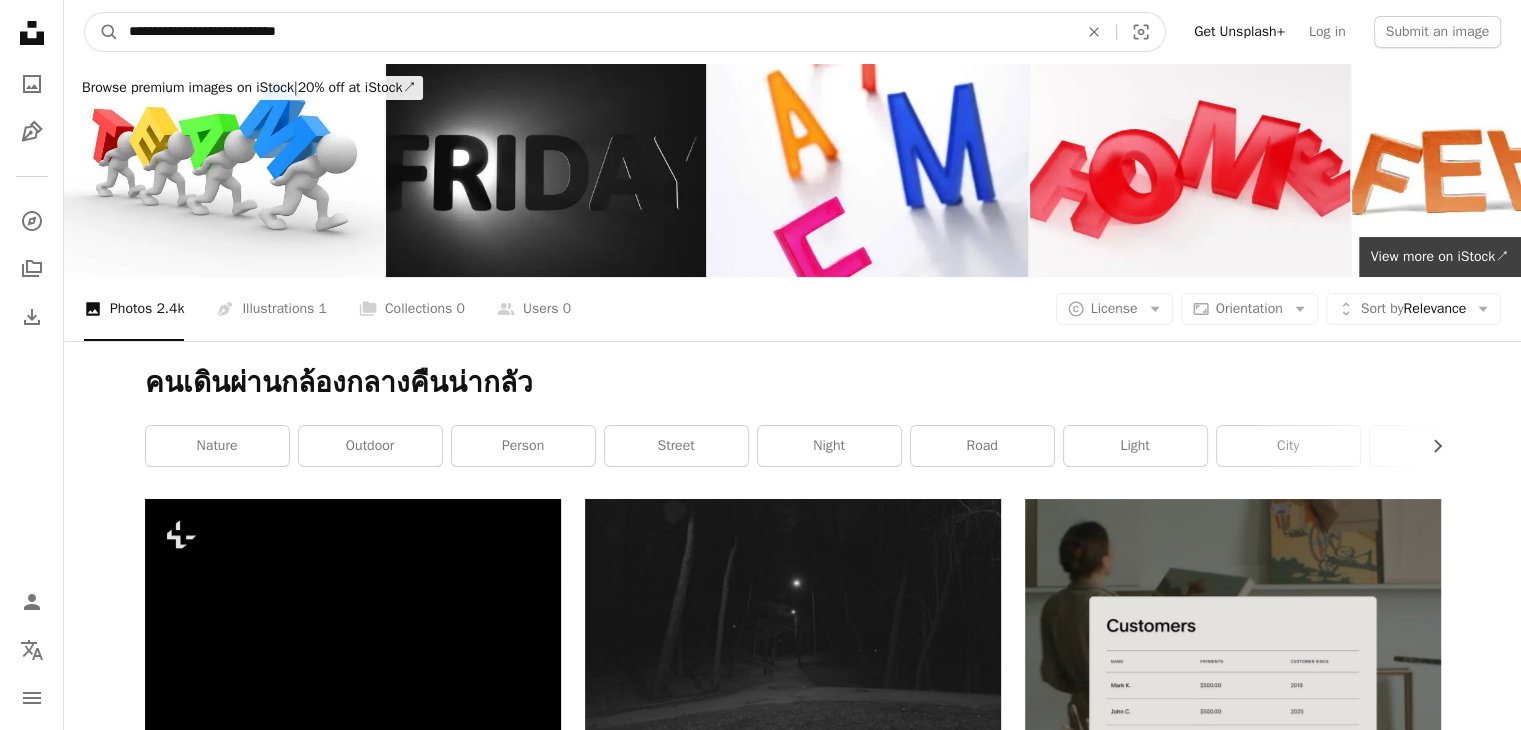 click on "**********" at bounding box center [595, 32] 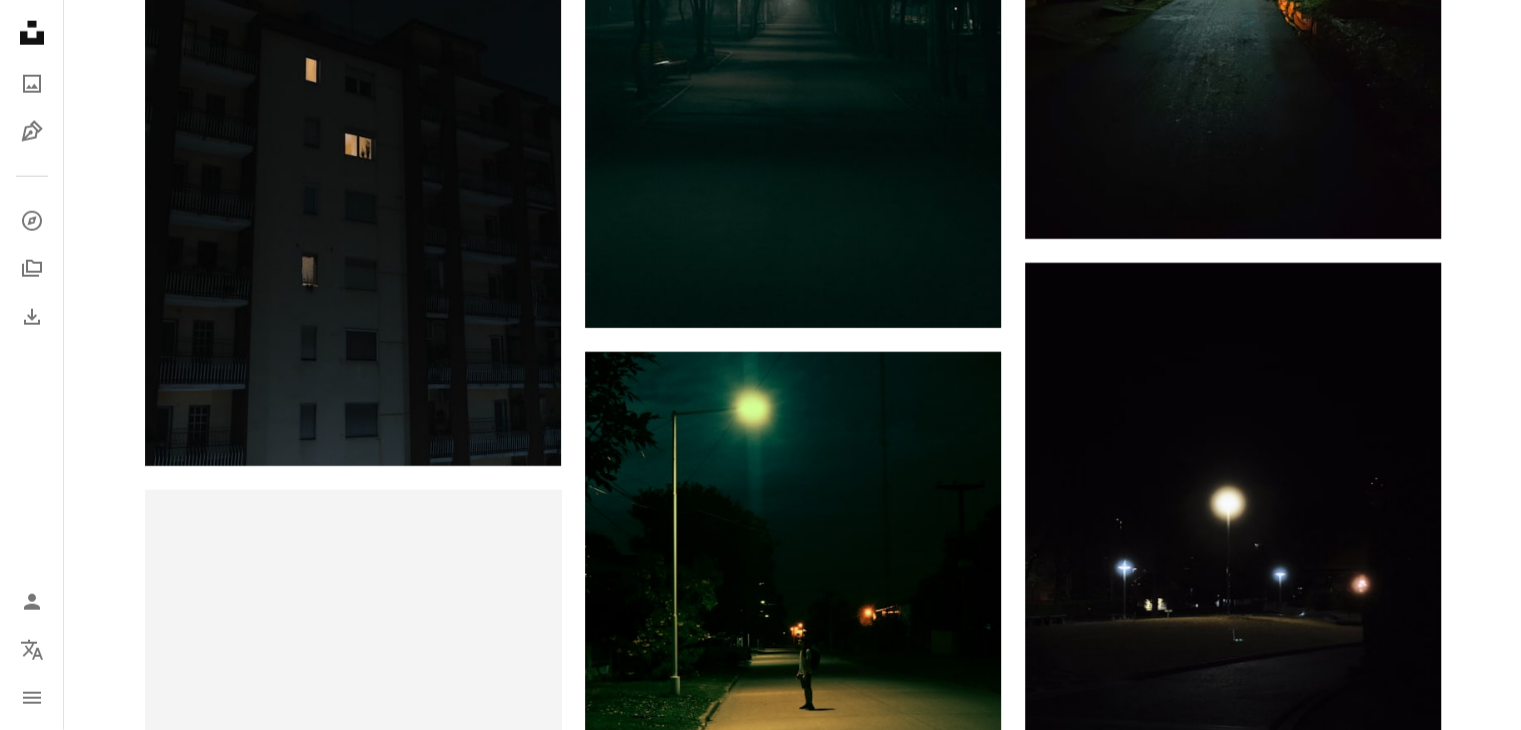 scroll, scrollTop: 5000, scrollLeft: 0, axis: vertical 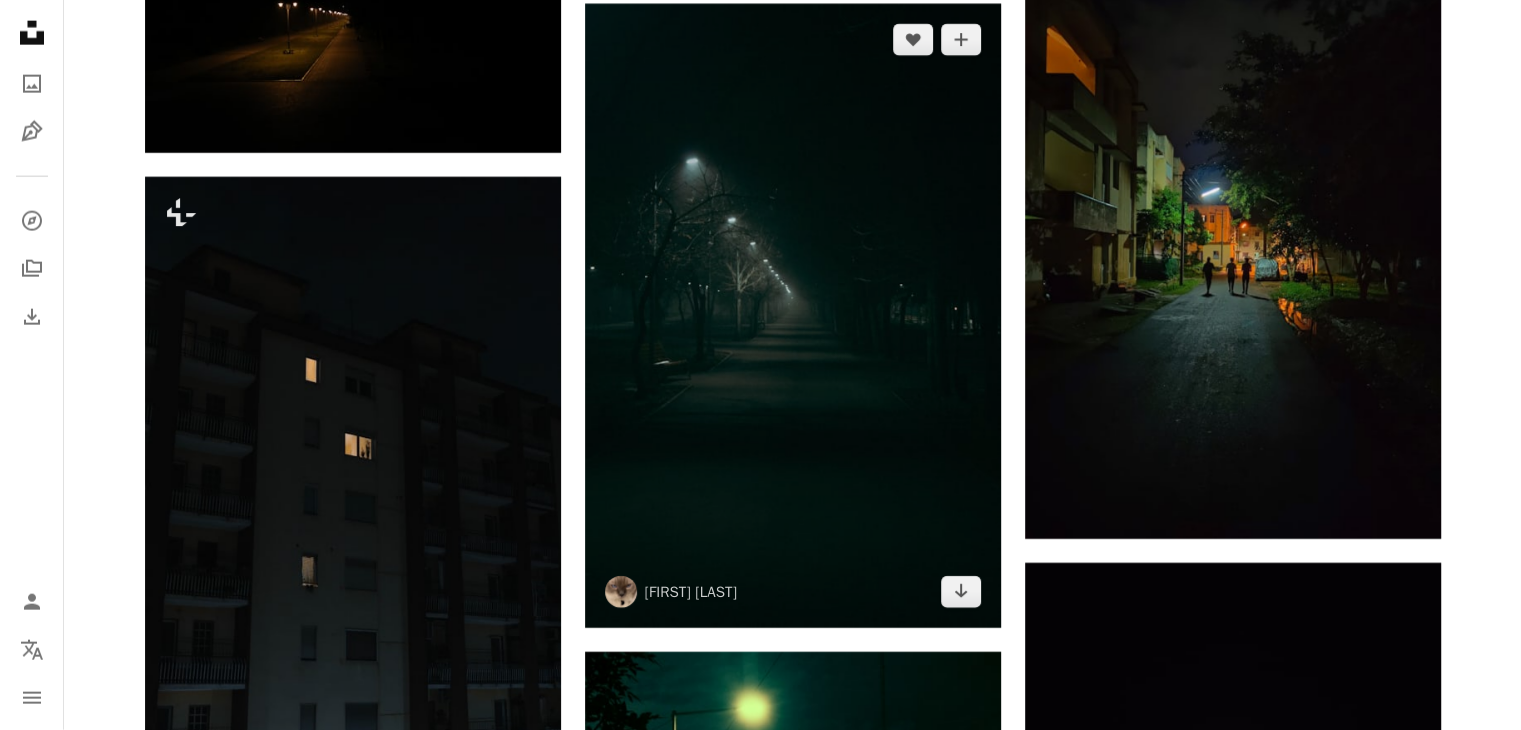 click at bounding box center (793, 316) 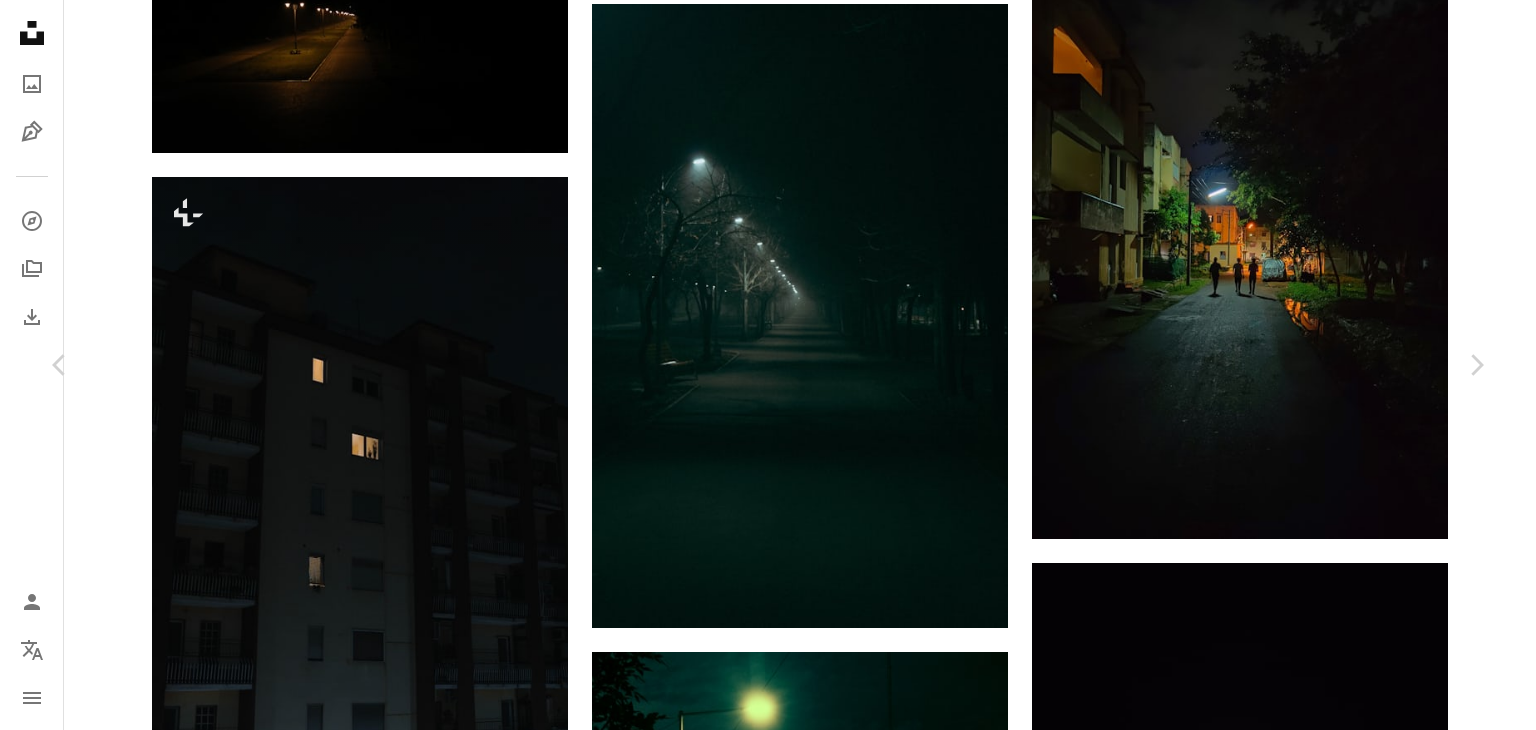 click on "Download free" at bounding box center [1291, 6799] 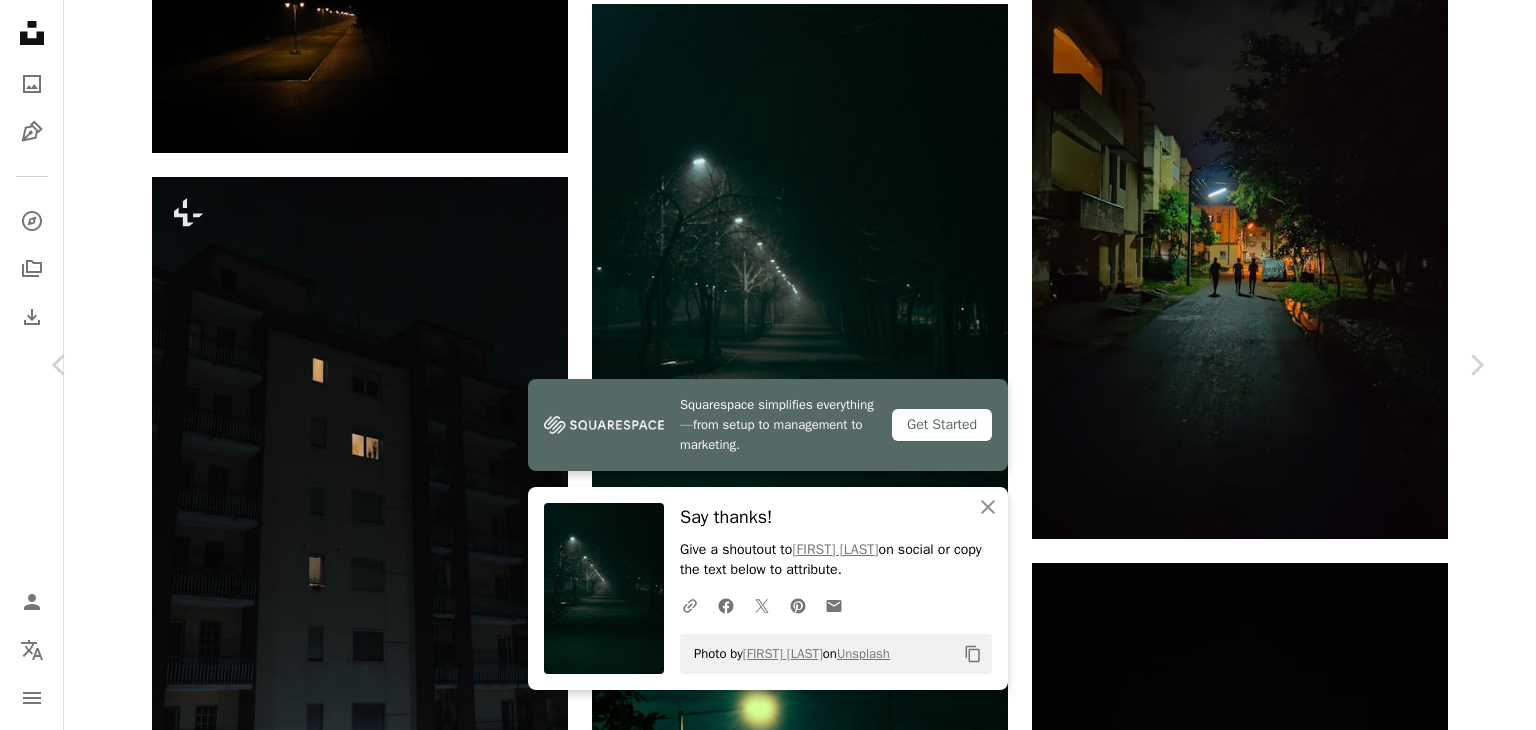 click on "An X shape Chevron left Chevron right Squarespace simplifies everything—from setup to management to marketing. Get Started An X shape Close Say thanks! Give a shoutout to  [PERSON]  on social or copy the text below to attribute. A URL sharing icon (chains) Facebook icon X (formerly Twitter) icon Pinterest icon An envelope Photo by  [PERSON]  on  Unsplash
Copy content [FIRST] [LAST] alienrhapsody A heart A plus sign Download free Chevron down Zoom in Views 29,927 Downloads 349 A forward-right arrow Share Info icon Info More Actions A map marker [COUNTRY] Calendar outlined Published on  [MONTH] [DAY], [YEAR] Camera Canon, EOS 1200D Safety Free to use under the  Unsplash License night park kyrgyzstan bishkek building city road light grey street urban lighting path outdoors town sidewalk flare alley pavement alleyway Public domain images Browse premium related images on iStock  |  Save 20% with code UNSPLASH20 View more on iStock  ↗ Related images A heart A plus sign A heart" at bounding box center [768, 7117] 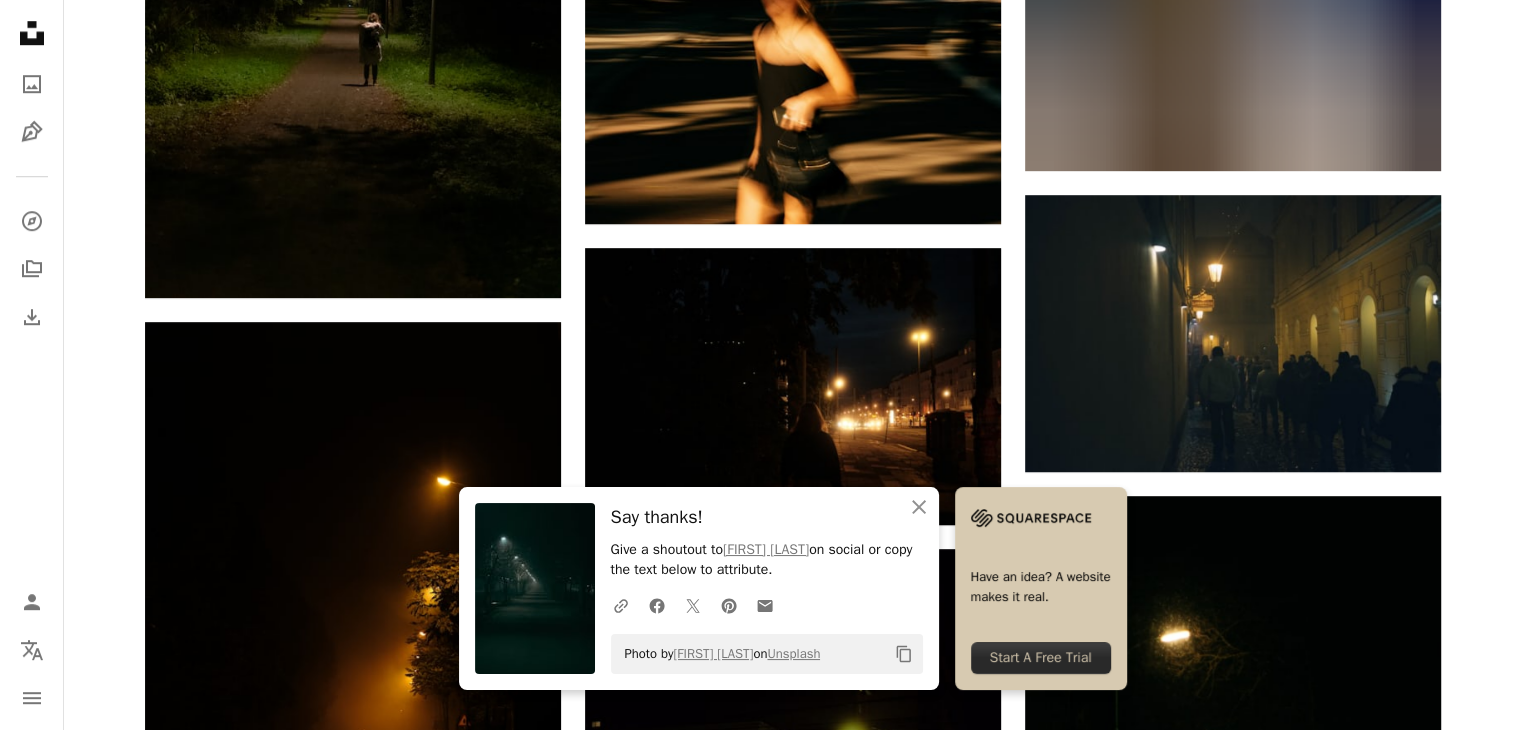 scroll, scrollTop: 0, scrollLeft: 0, axis: both 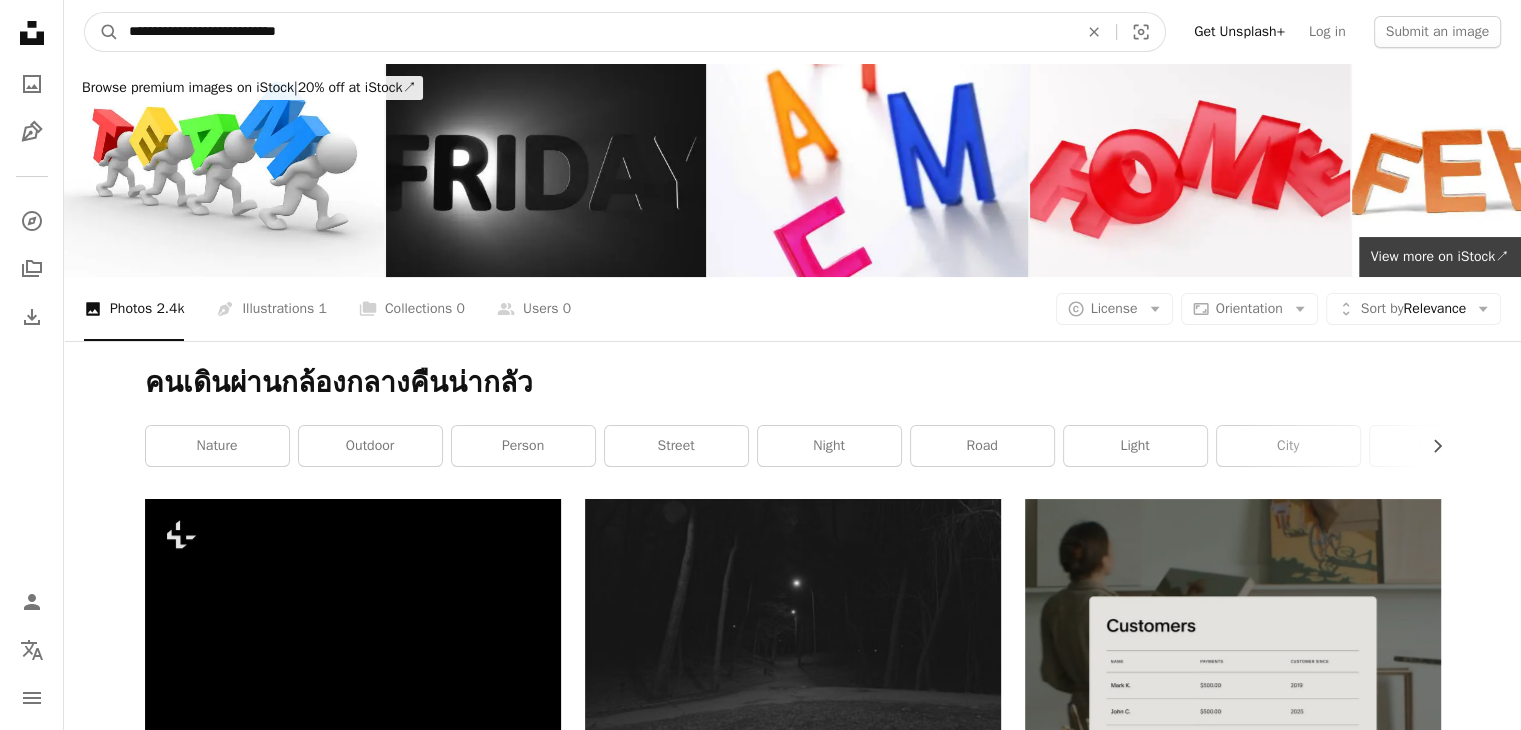 click on "**********" at bounding box center [595, 32] 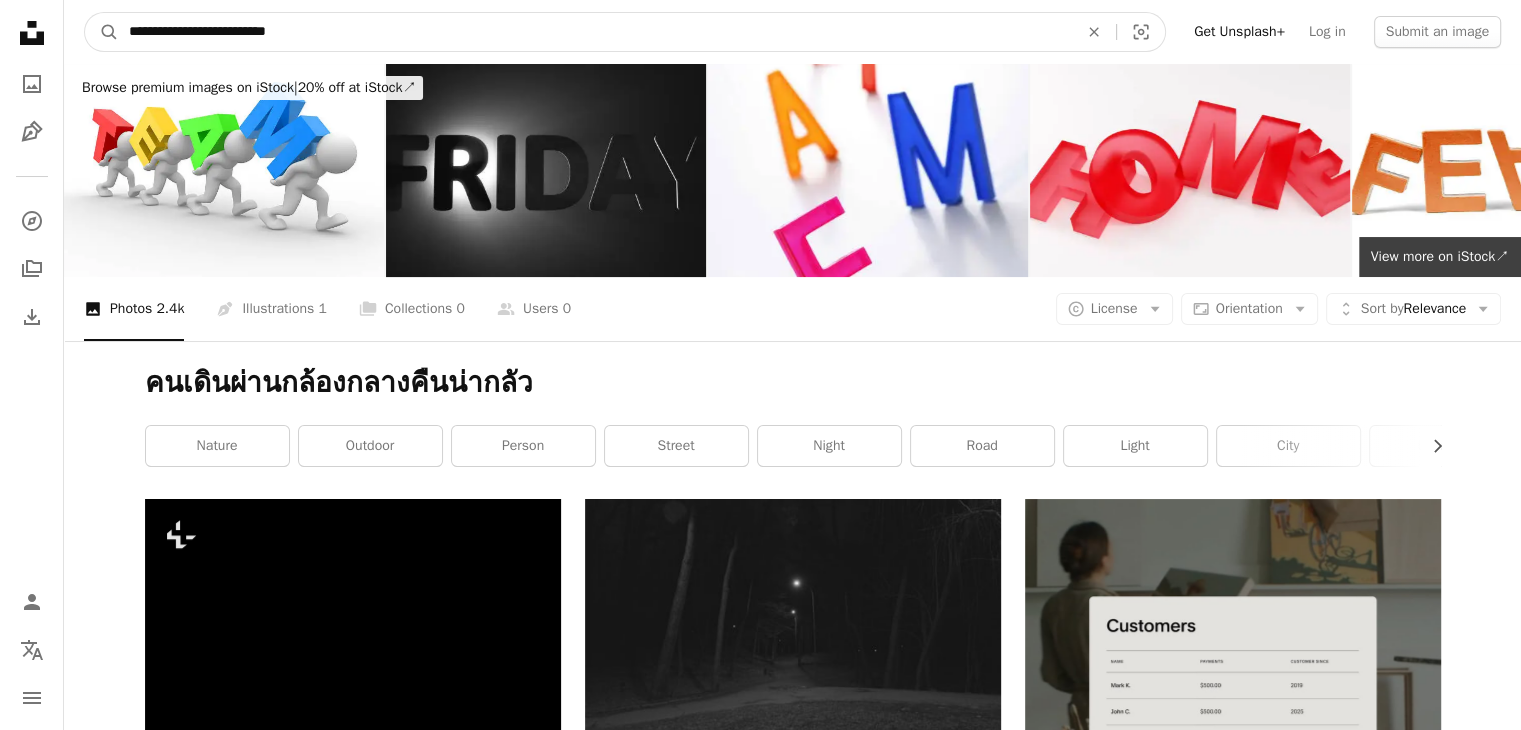 click on "A magnifying glass" at bounding box center [102, 32] 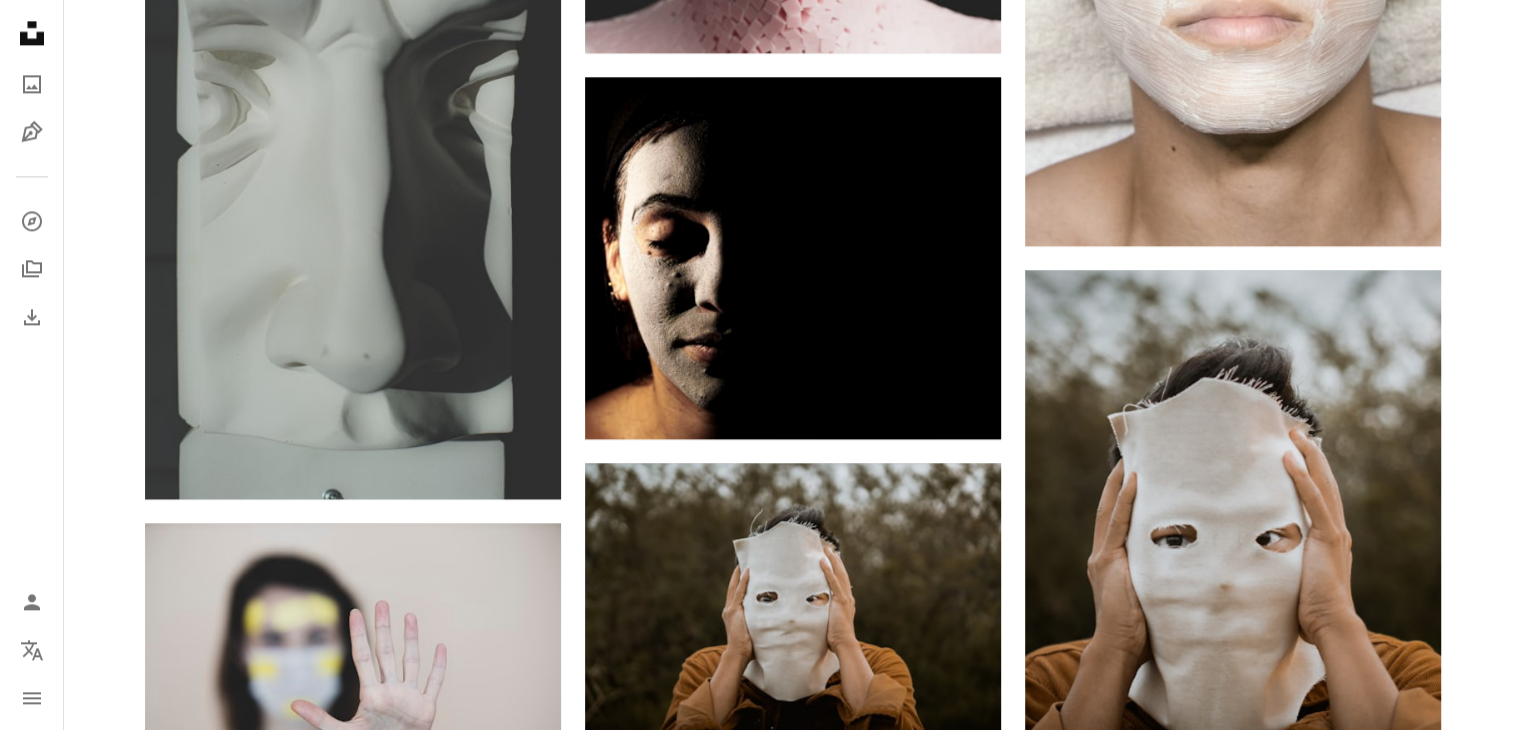 scroll, scrollTop: 3100, scrollLeft: 0, axis: vertical 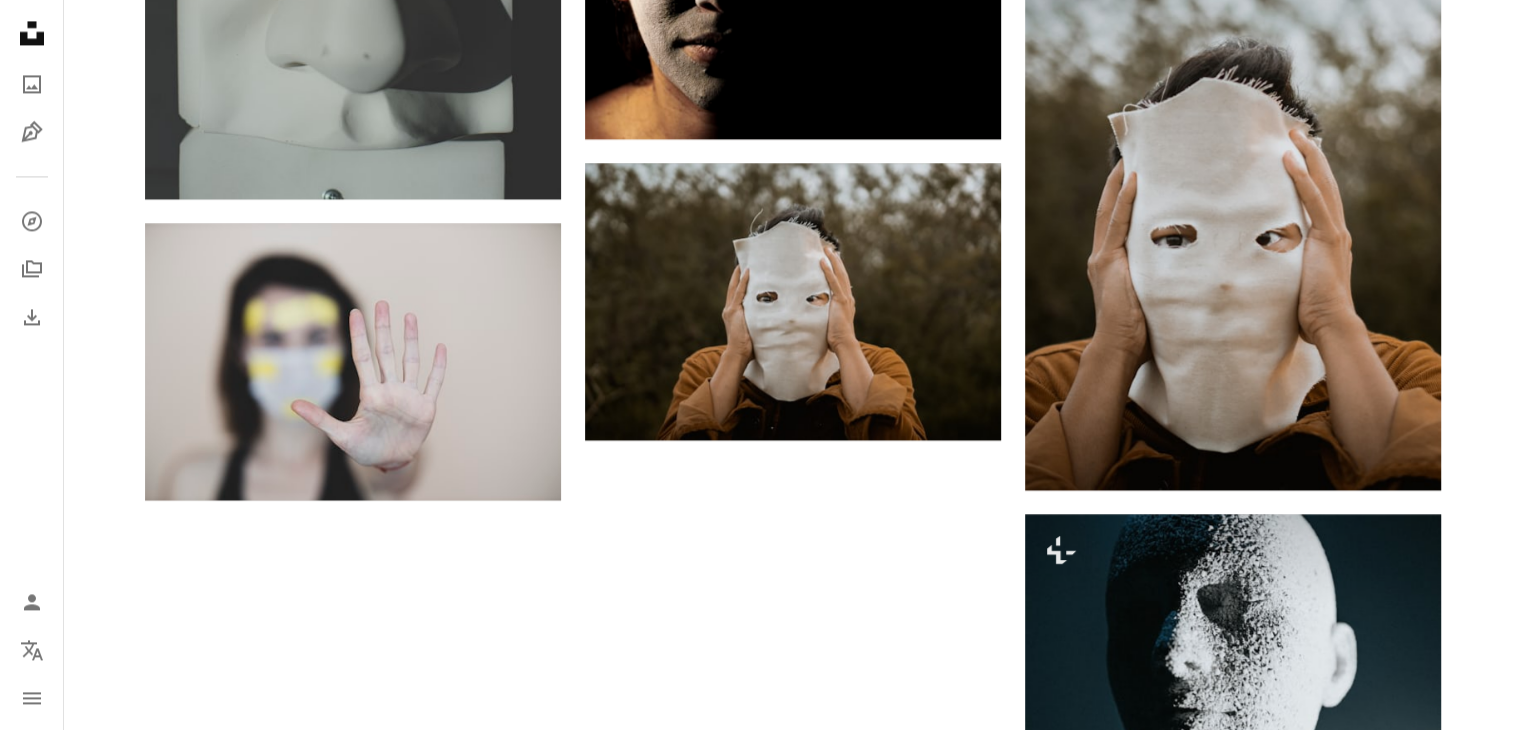 click on "Load more" at bounding box center [793, 1357] 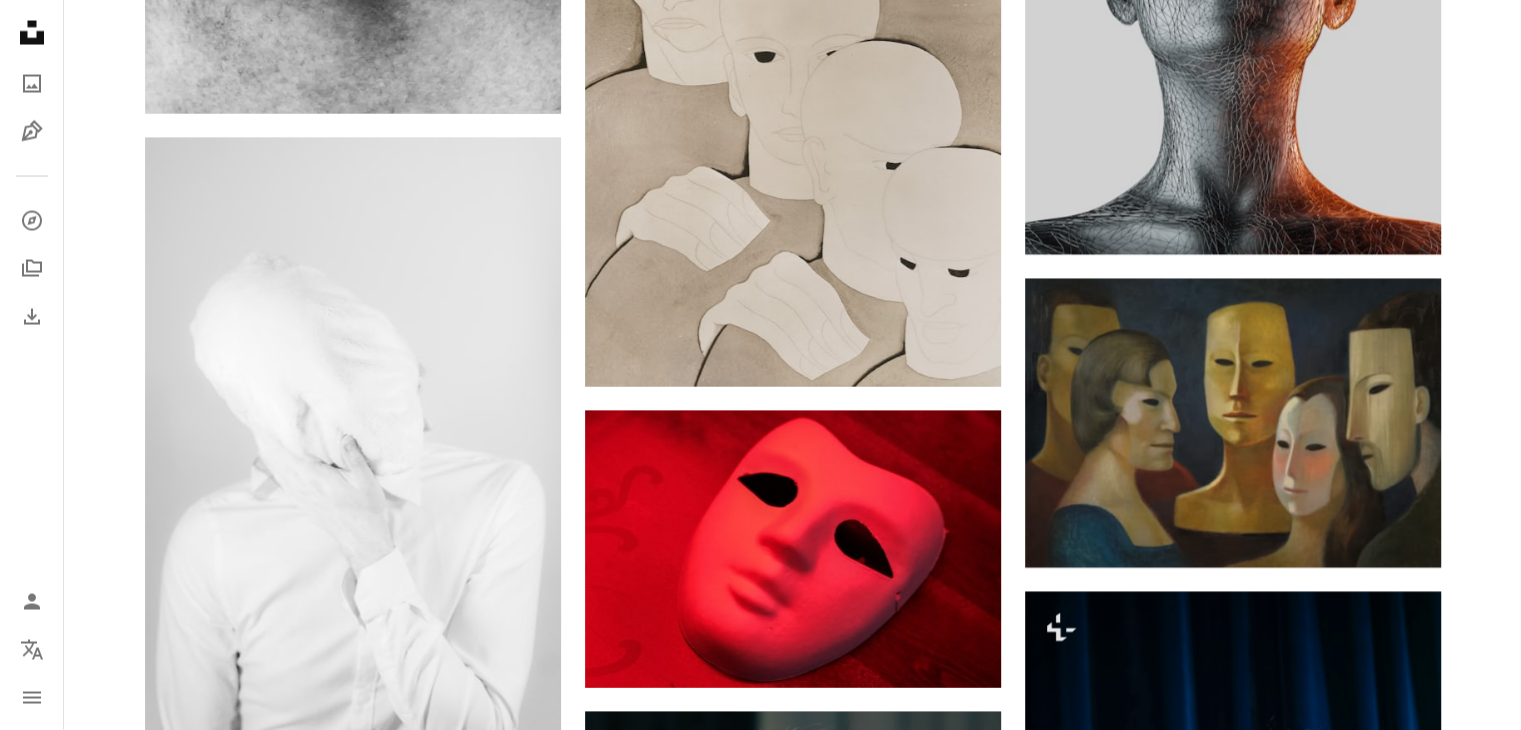 scroll, scrollTop: 12000, scrollLeft: 0, axis: vertical 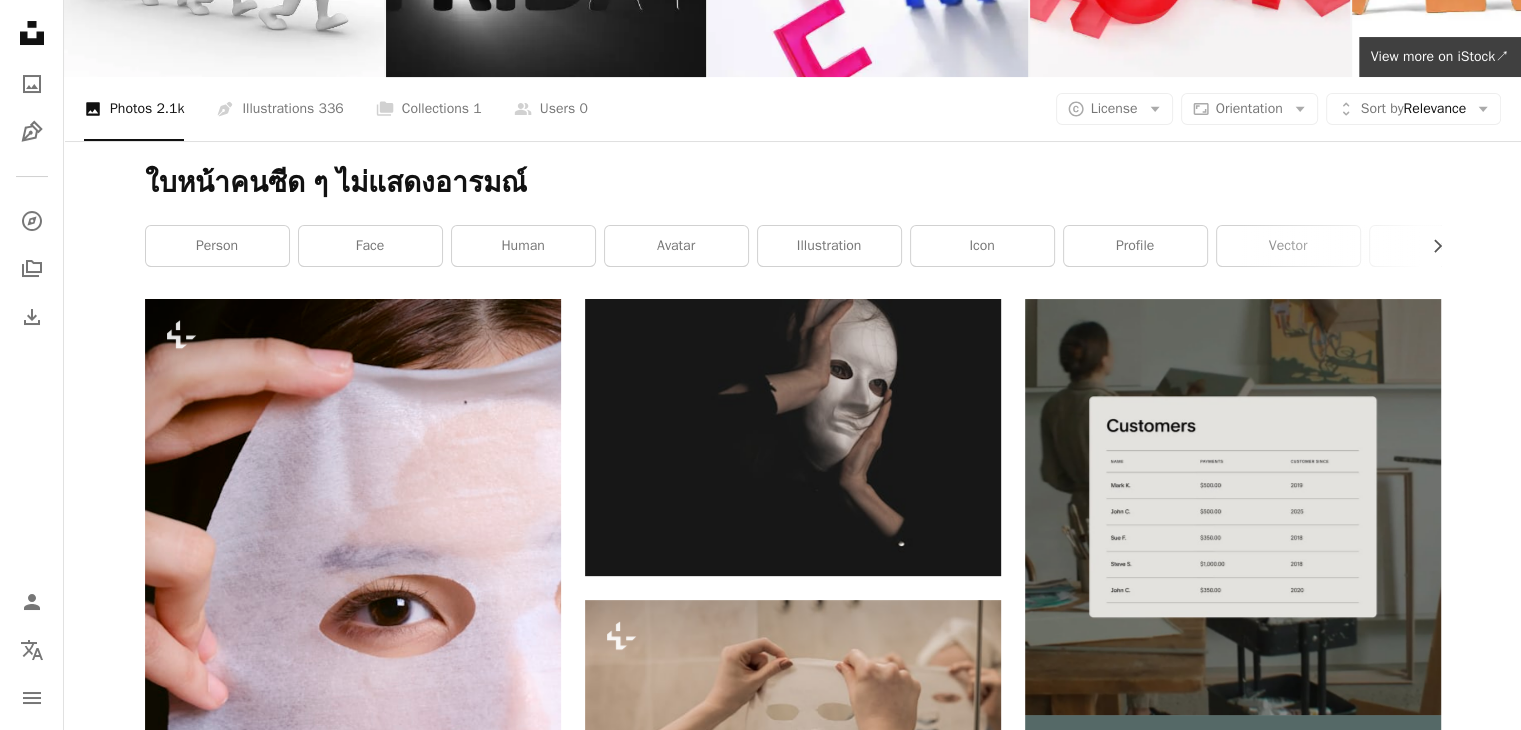 click at bounding box center [1233, 1301] 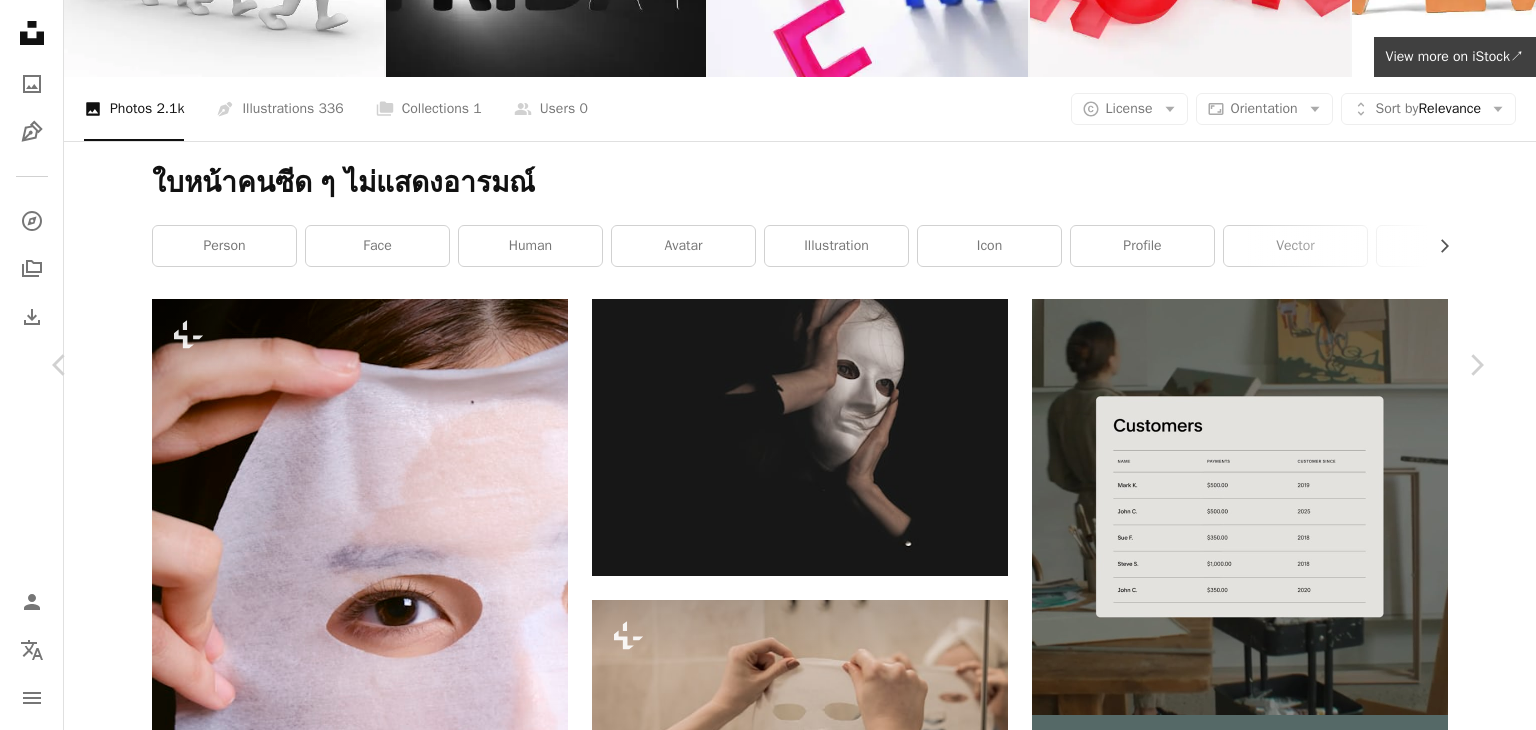 scroll, scrollTop: 1900, scrollLeft: 0, axis: vertical 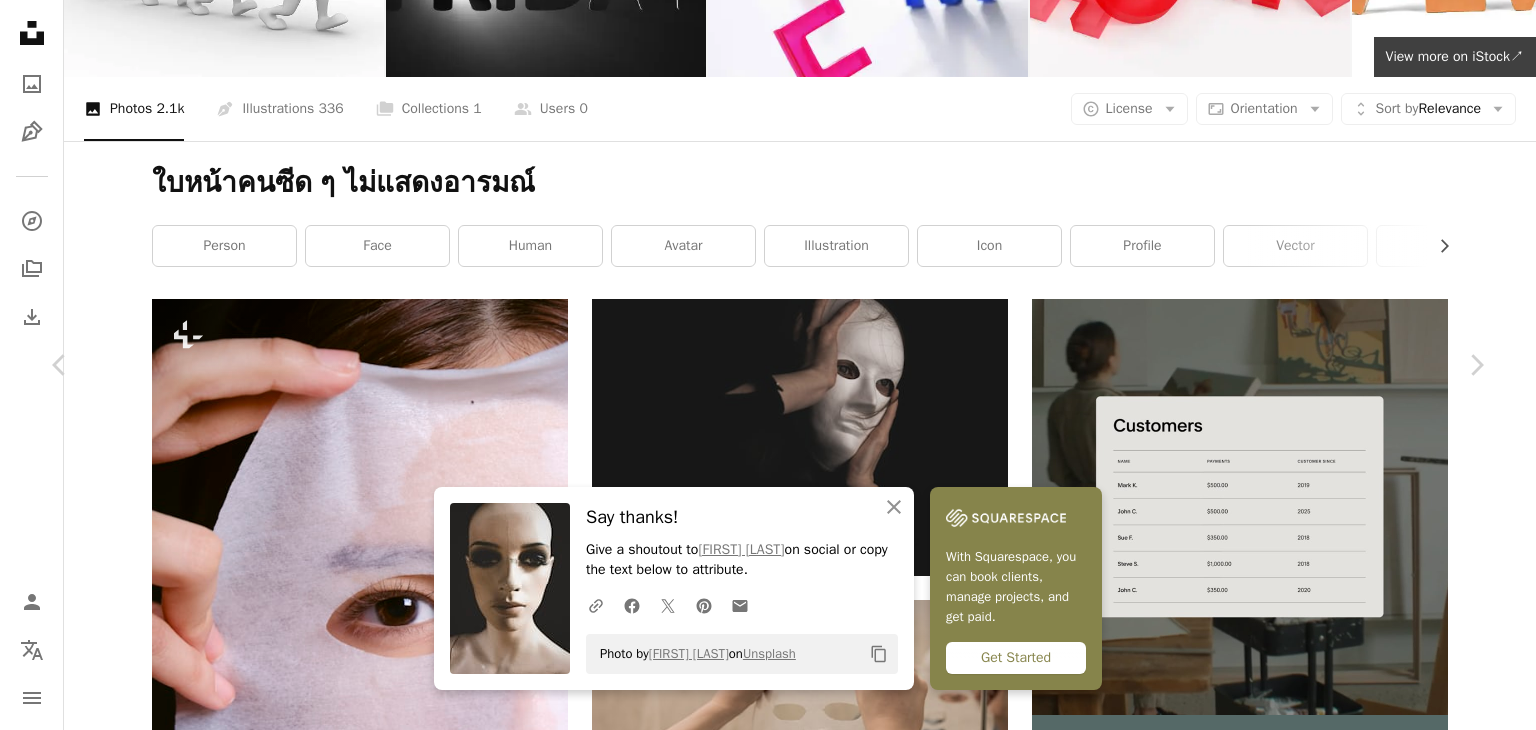 click on "An X shape Chevron left Chevron right An X shape Close Say thanks! Give a shoutout to  [PERSON]  on social or copy the text below to attribute. A URL sharing icon (chains) Facebook icon X (formerly Twitter) icon Pinterest icon An envelope Photo by  [PERSON]  on  Unsplash
Copy content With Squarespace, you can book clients, manage projects, and get paid. Get Started [FIRST] [LAST] Available for hire A checkmark inside of a circle A heart A plus sign Download free Chevron down Zoom in Views 51,020 Downloads 326 A forward-right arrow Share Info icon Info More Actions Manequins waiting to be used for art. A map marker [CITY], [COUNTRY] Calendar outlined Published on  [MONTH] [DAY], [YEAR] Camera Canon, EOS-1D Mark II Safety Free to use under the  Unsplash License human face germany head cologne Creative Commons images Browse premium related images on iStock  |  Save 20% with code UNSPLASH20 View more on iStock  ↗ Related images A heart A plus sign Photostock Editor Arrow pointing down A heart For" at bounding box center [768, 21381] 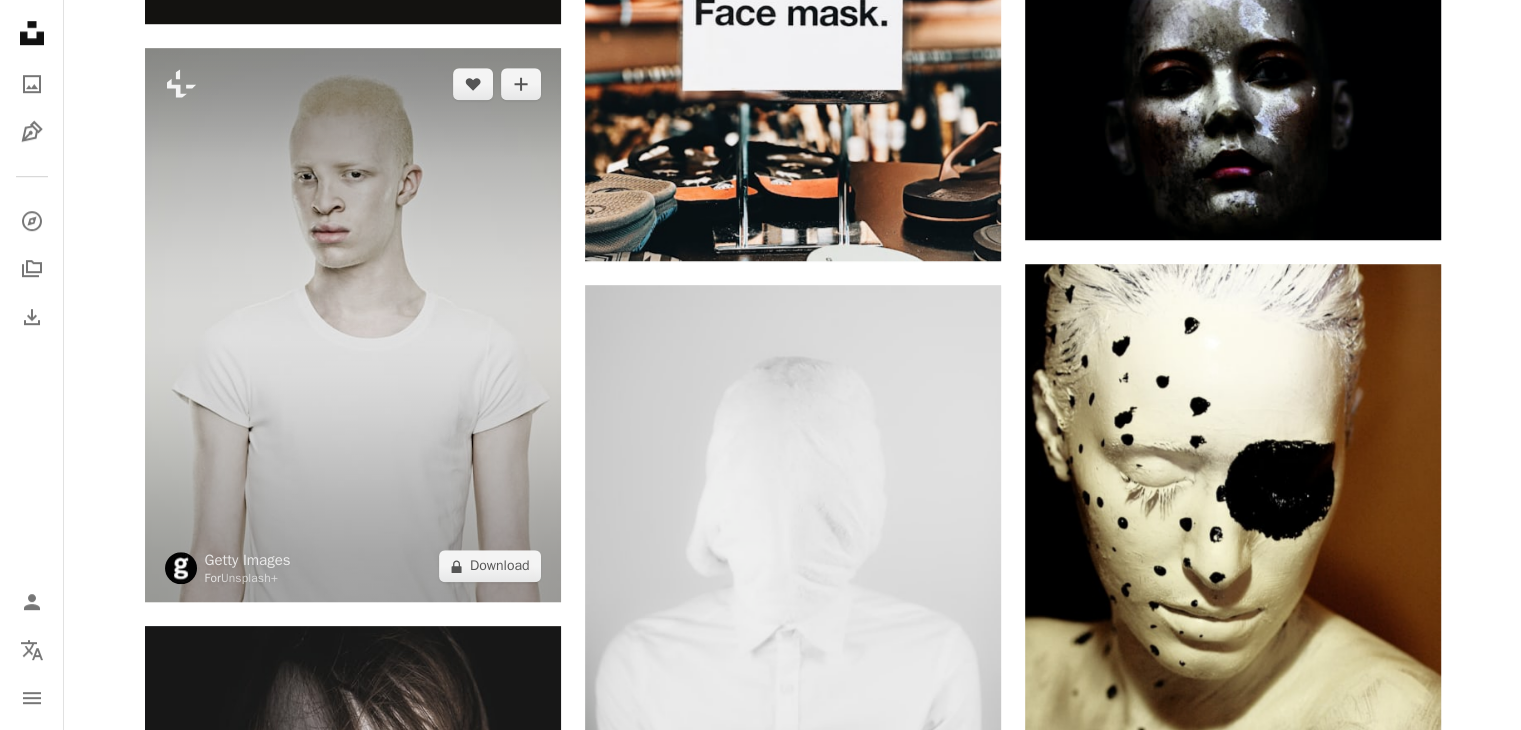 scroll, scrollTop: 1000, scrollLeft: 0, axis: vertical 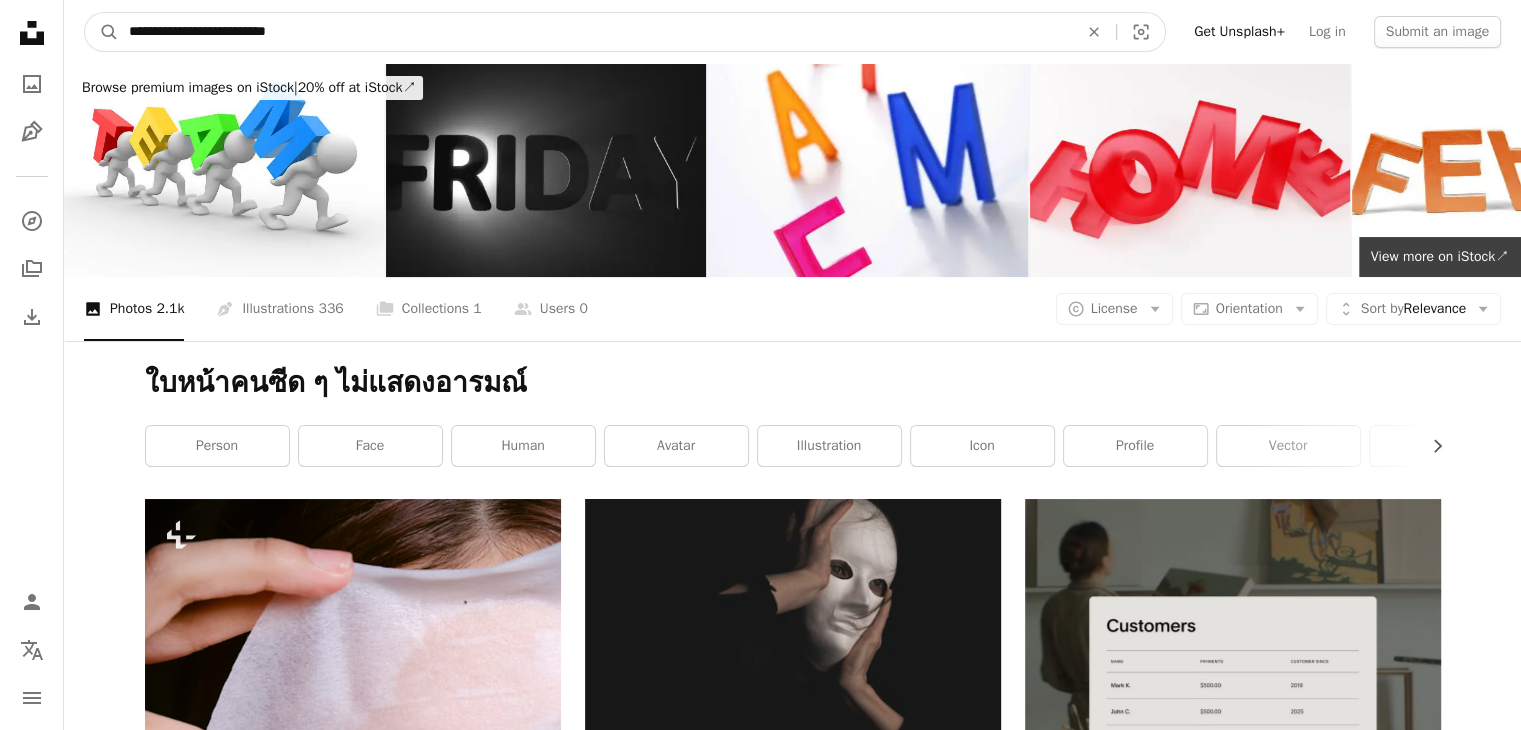 drag, startPoint x: 566, startPoint y: 33, endPoint x: 220, endPoint y: 29, distance: 346.02313 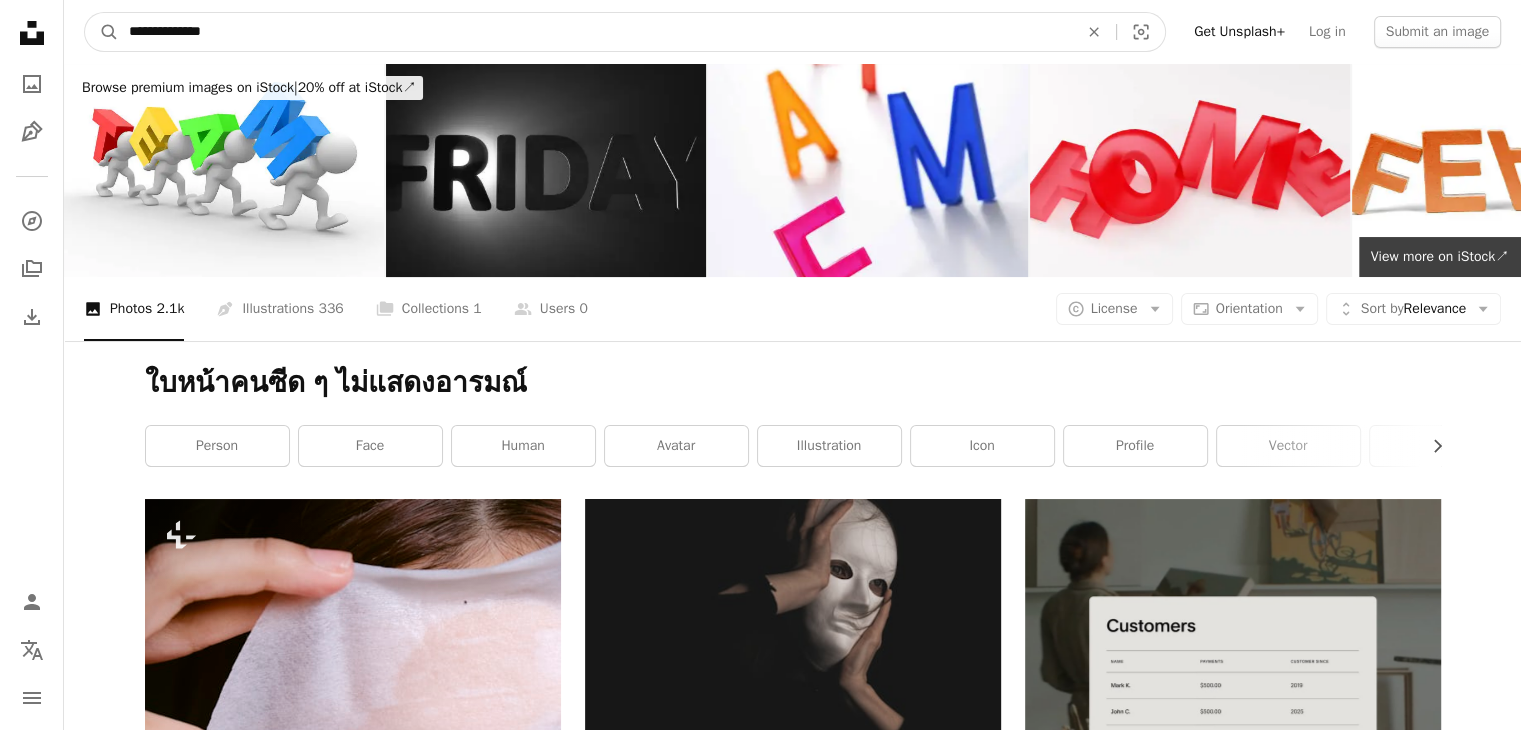 click on "A magnifying glass" at bounding box center [102, 32] 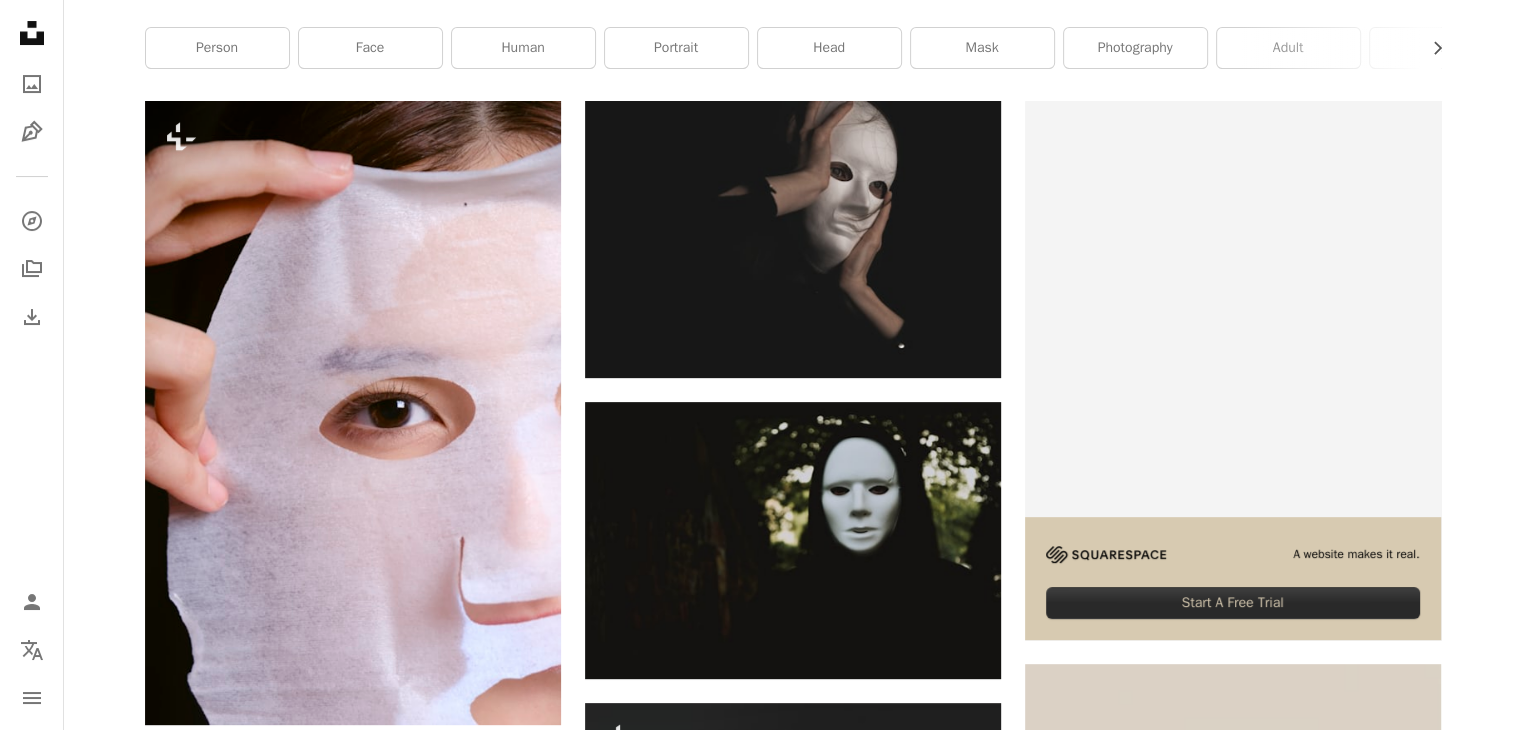 scroll, scrollTop: 0, scrollLeft: 0, axis: both 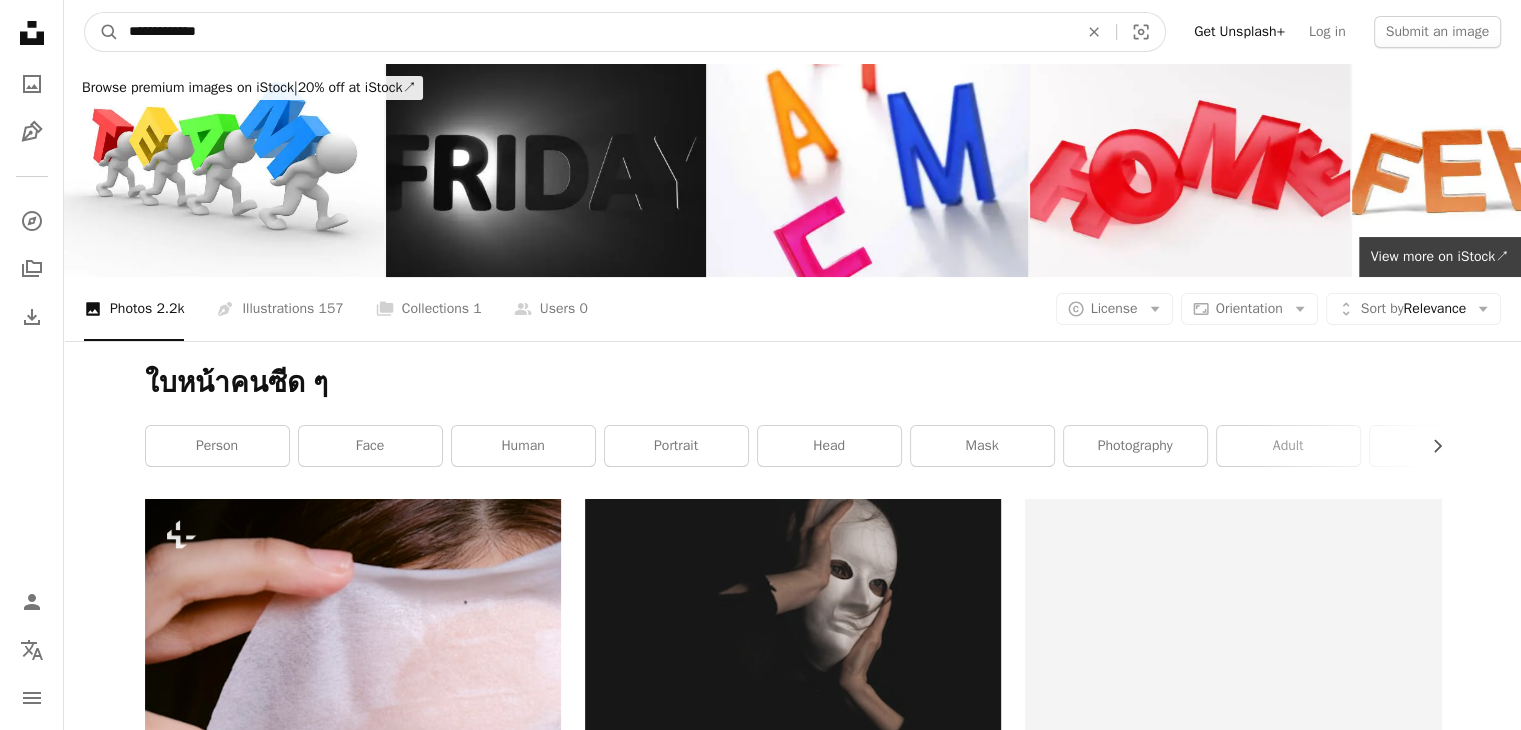 drag, startPoint x: 338, startPoint y: 37, endPoint x: 186, endPoint y: 37, distance: 152 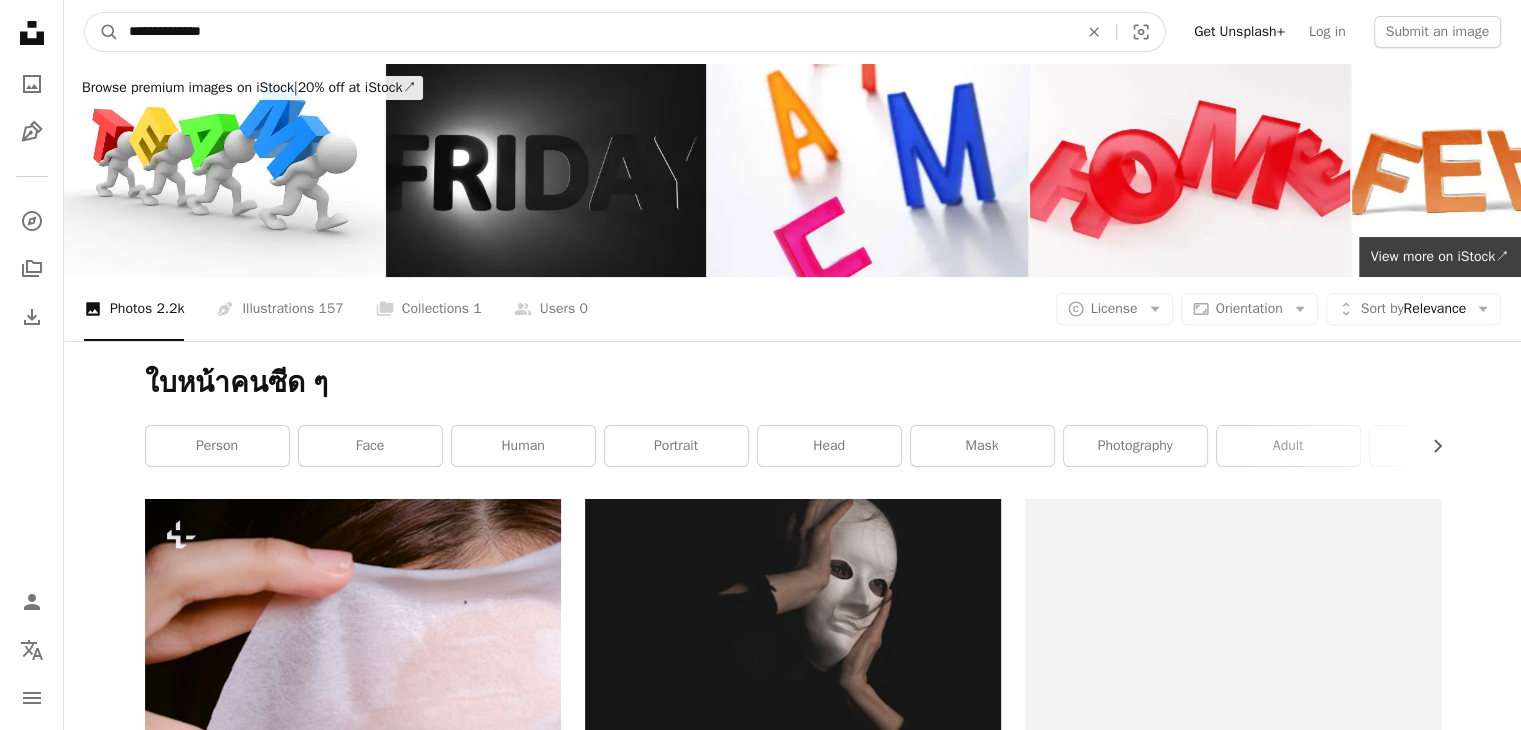 type on "**********" 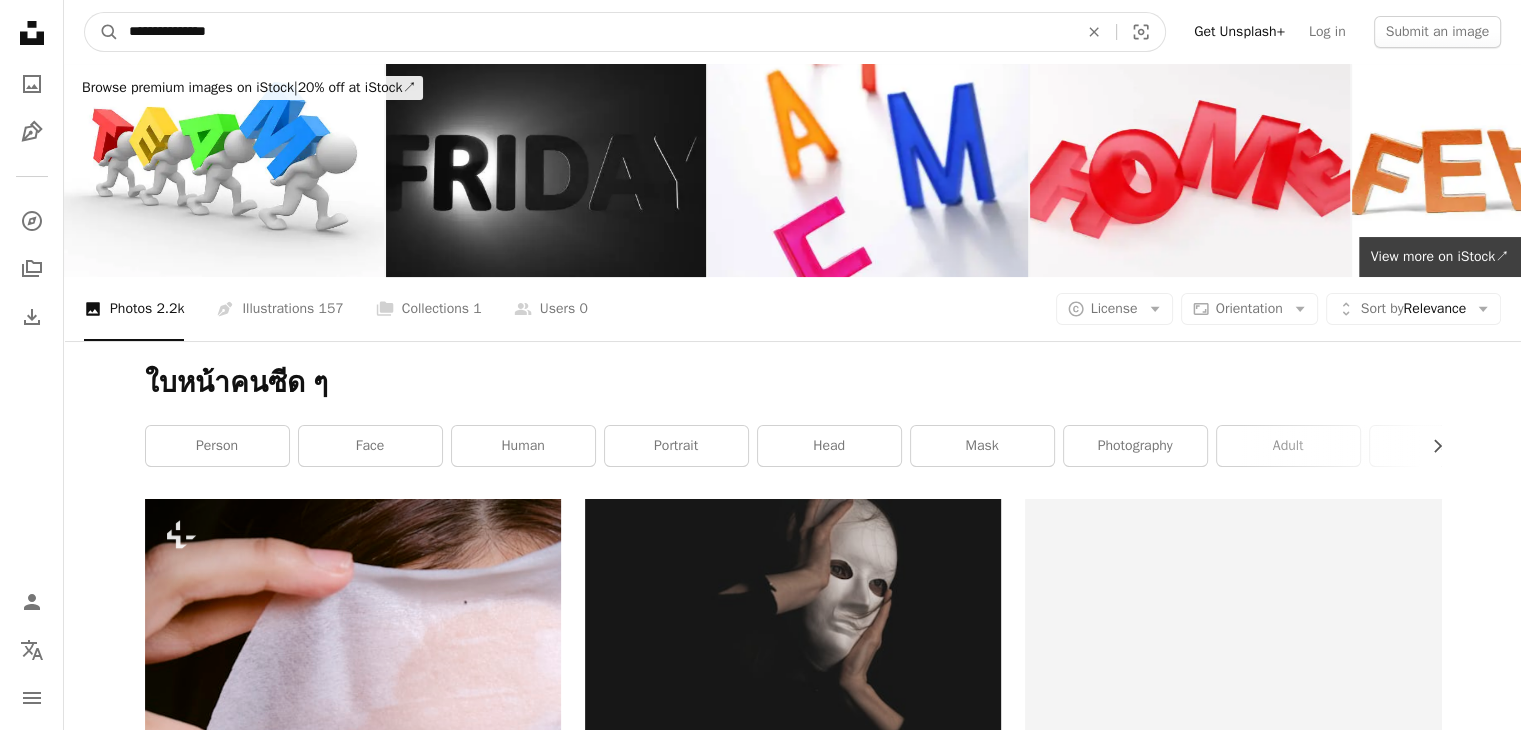 click on "A magnifying glass" at bounding box center (102, 32) 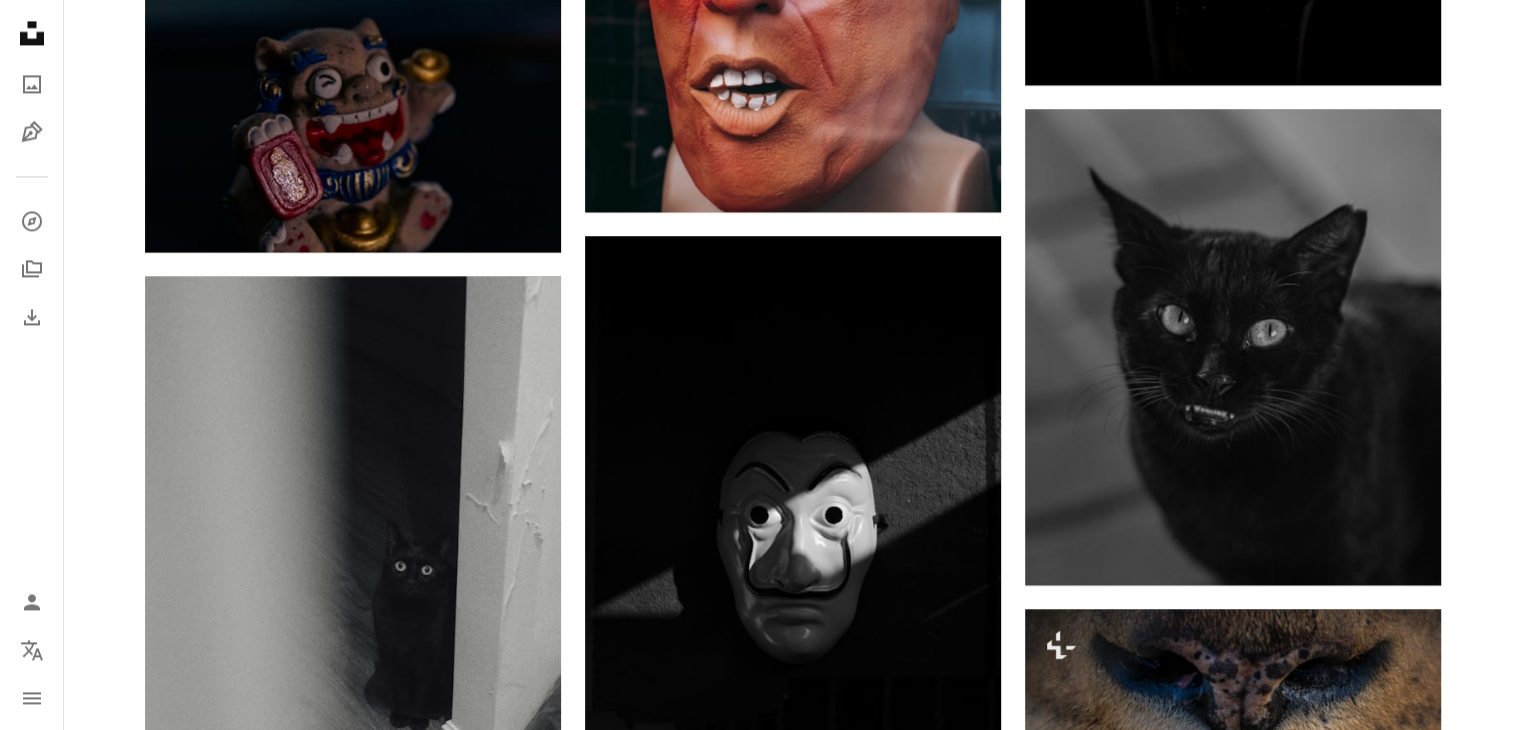 scroll, scrollTop: 3504, scrollLeft: 0, axis: vertical 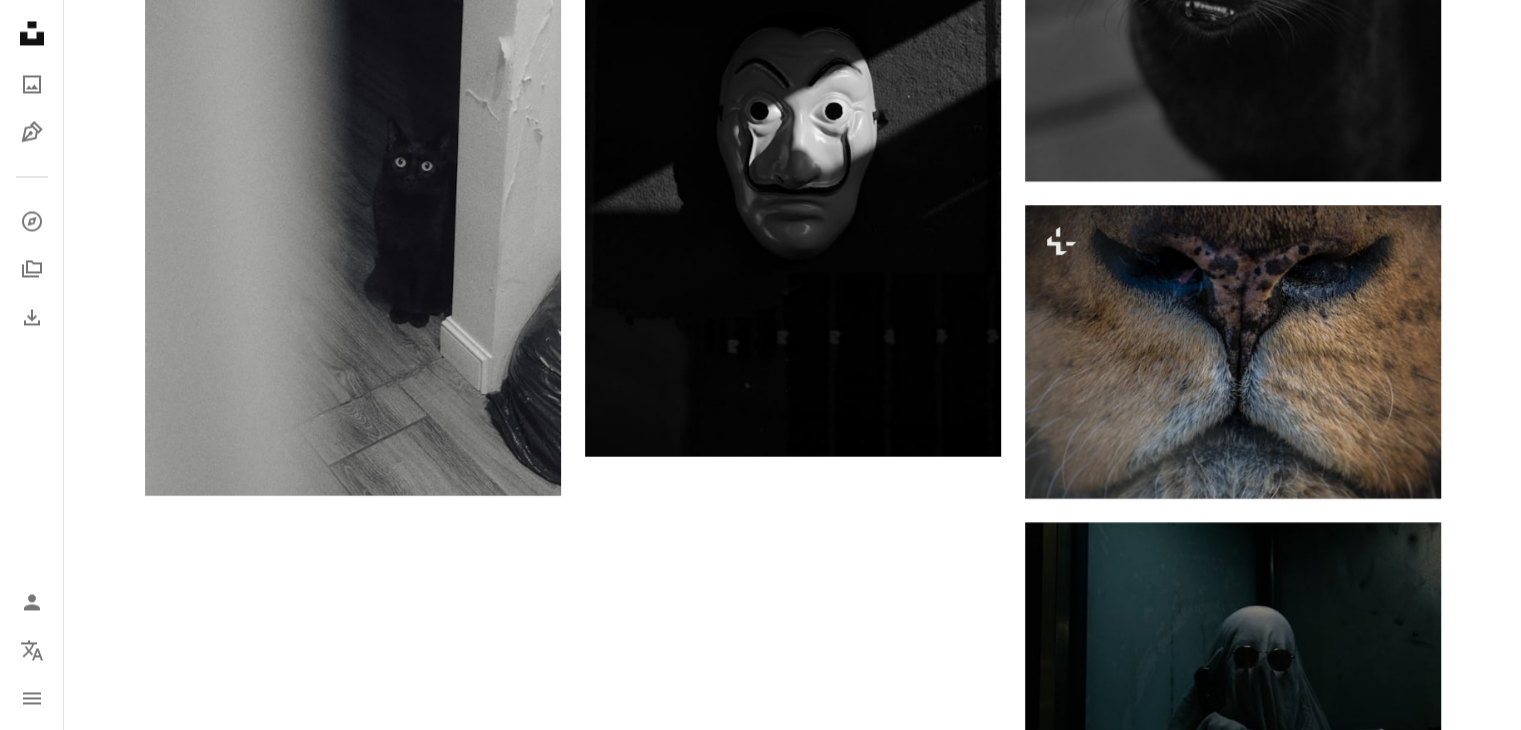 click on "Load more" at bounding box center [793, 879] 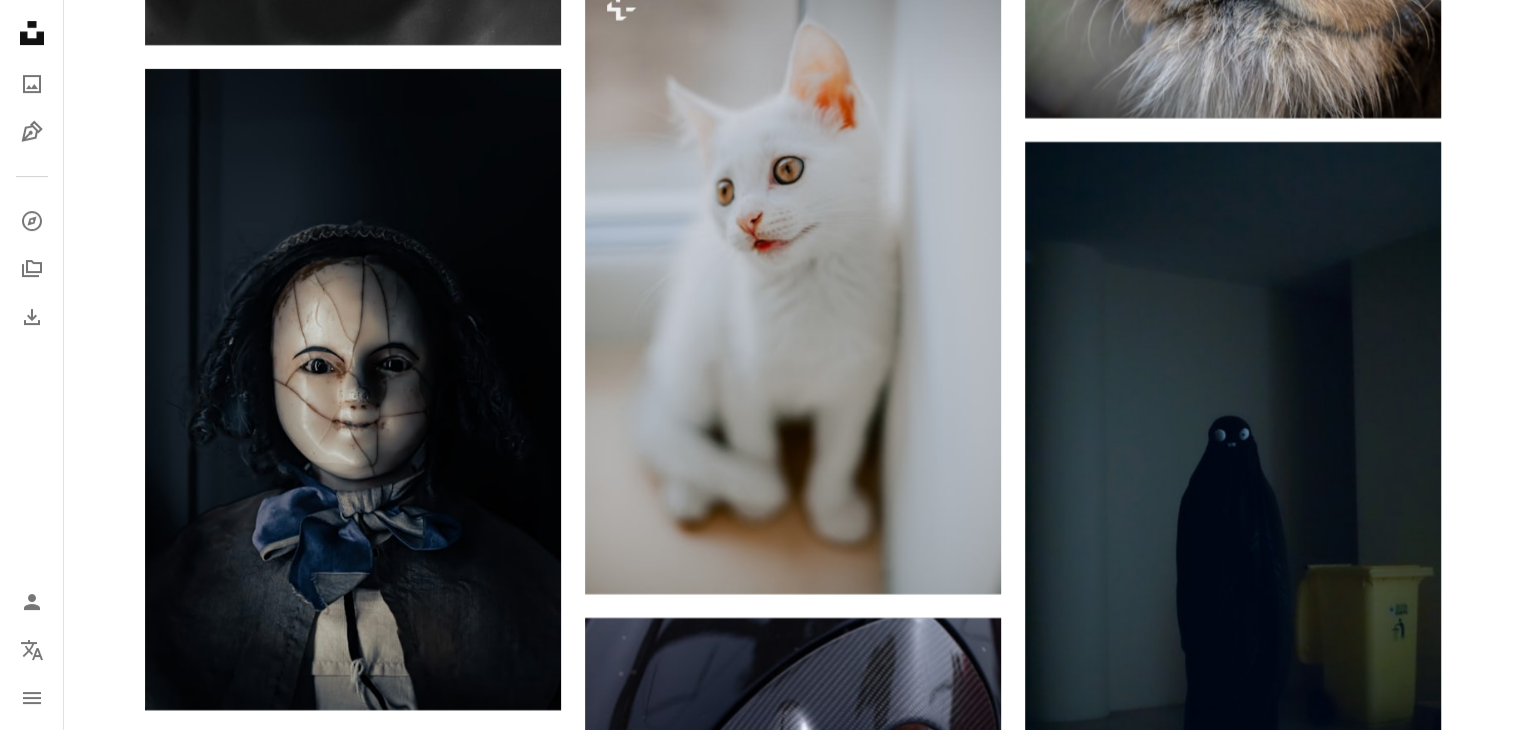 scroll, scrollTop: 8404, scrollLeft: 0, axis: vertical 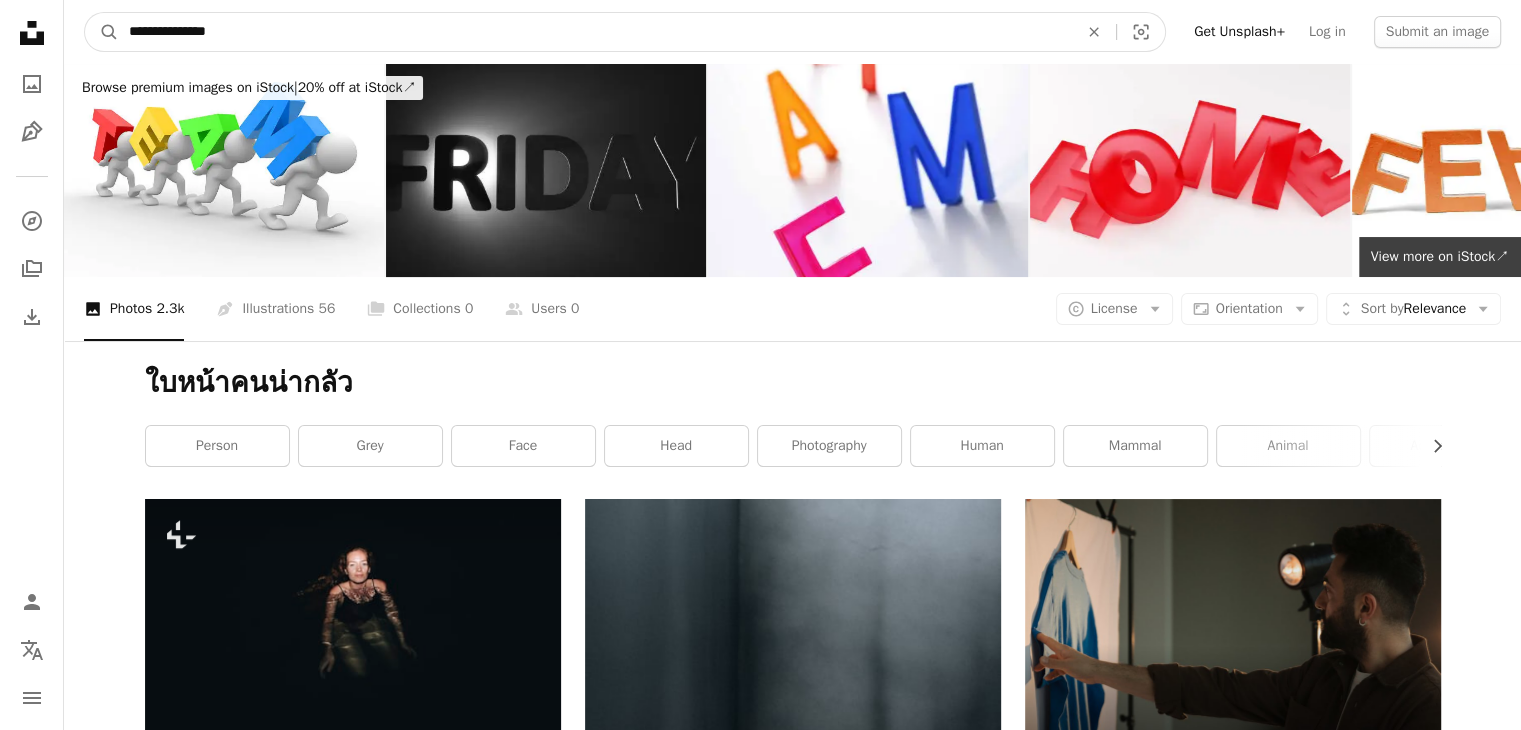 drag, startPoint x: 434, startPoint y: 37, endPoint x: 0, endPoint y: 45, distance: 434.07373 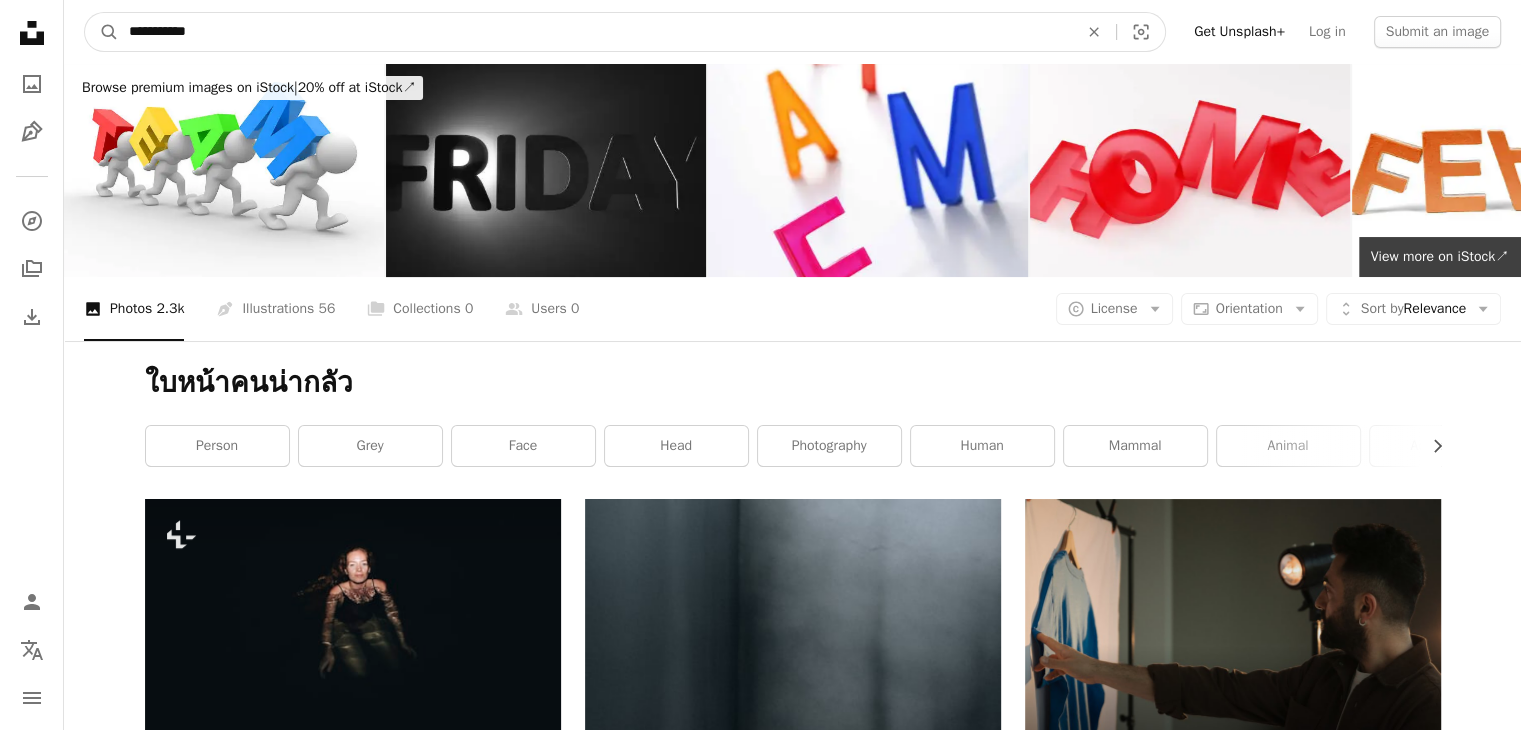 type on "**********" 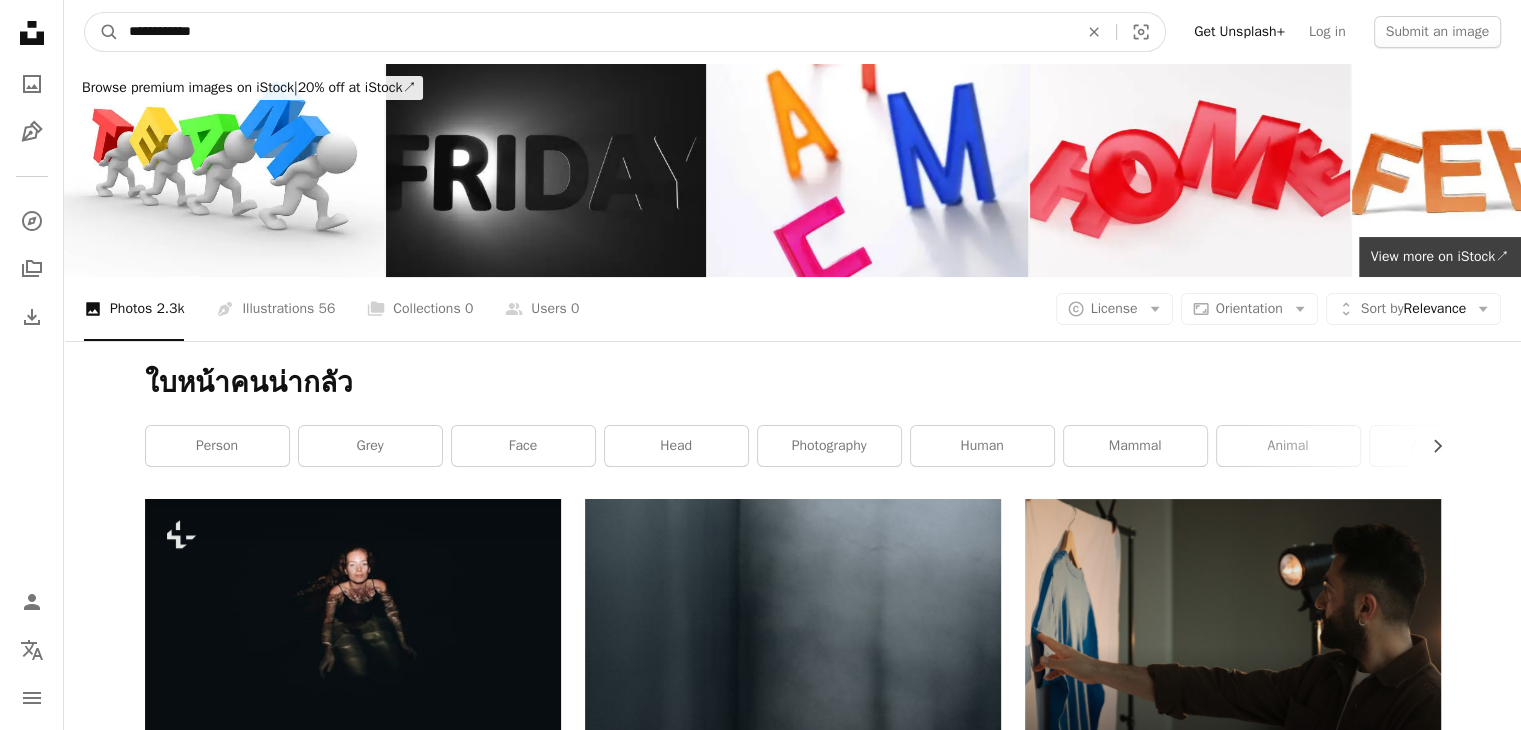 click on "A magnifying glass" at bounding box center (102, 32) 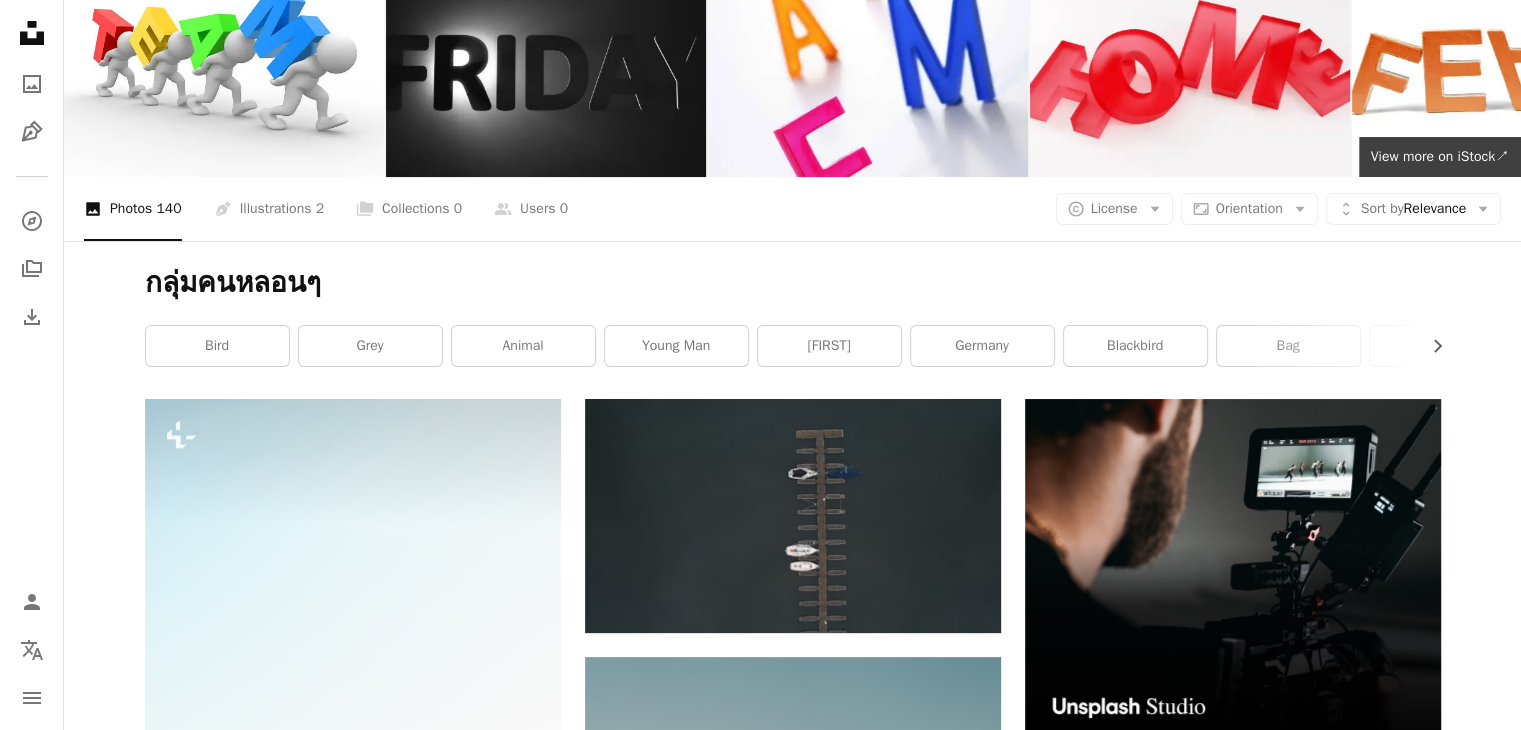 scroll, scrollTop: 0, scrollLeft: 0, axis: both 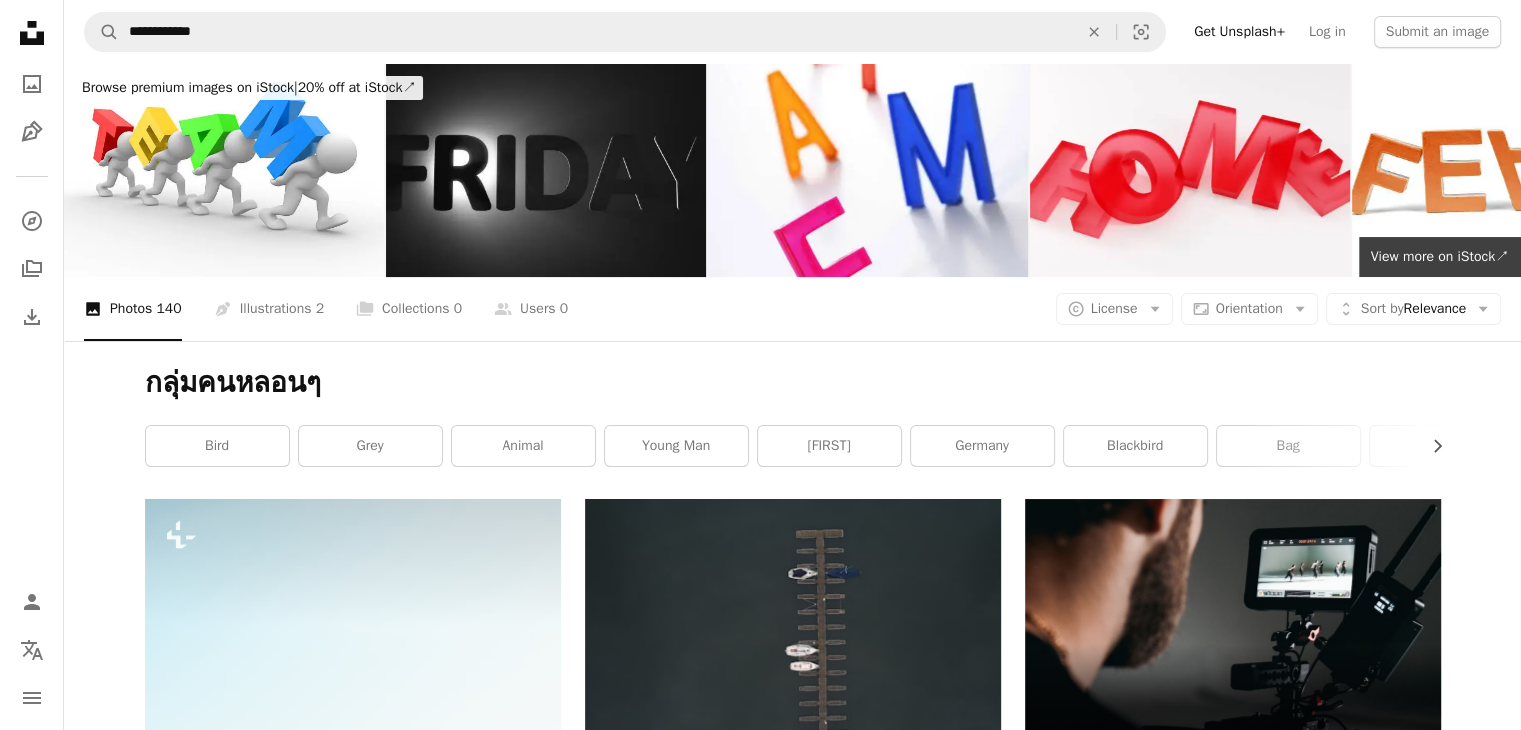 drag, startPoint x: 344, startPoint y: 60, endPoint x: 248, endPoint y: 53, distance: 96.25487 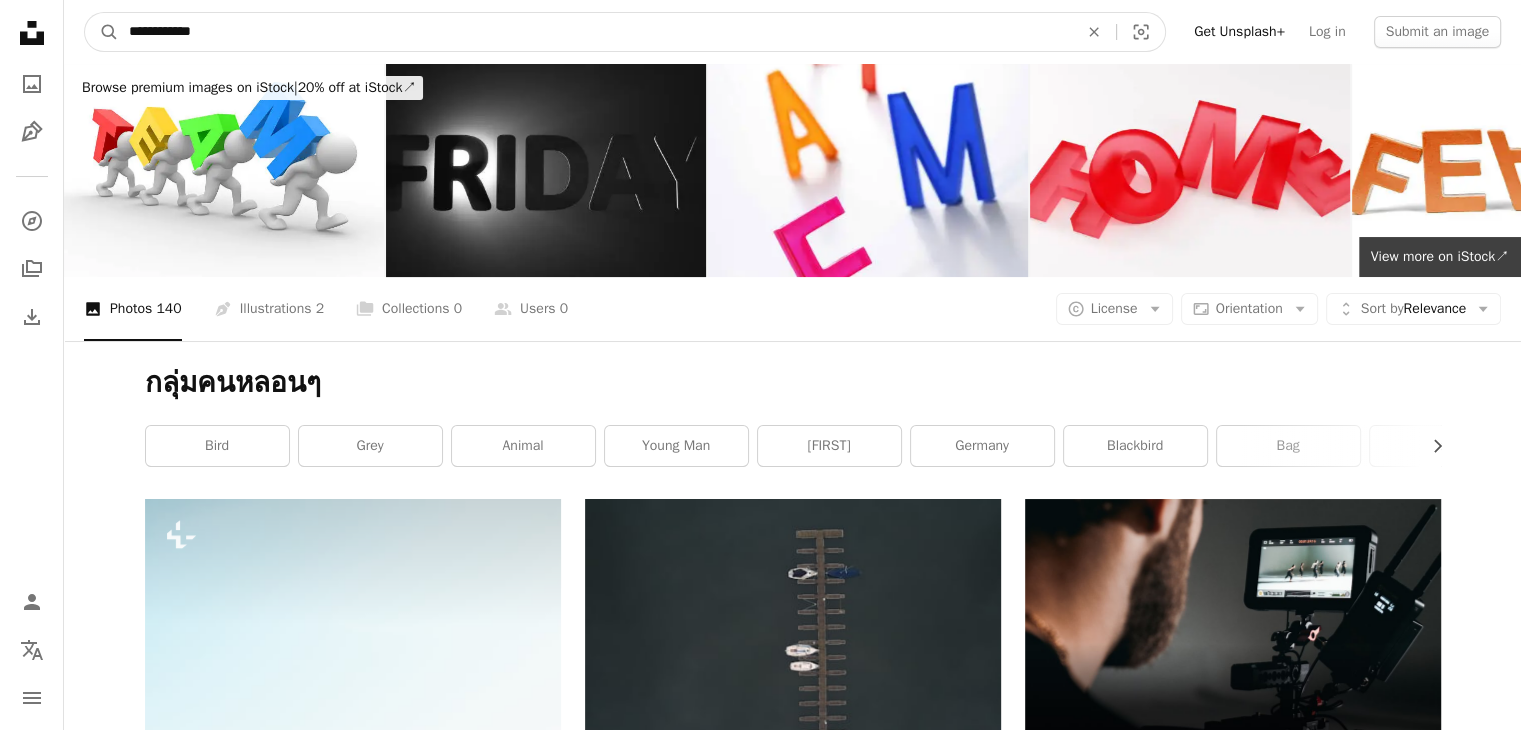 drag, startPoint x: 281, startPoint y: 35, endPoint x: 174, endPoint y: 48, distance: 107.78683 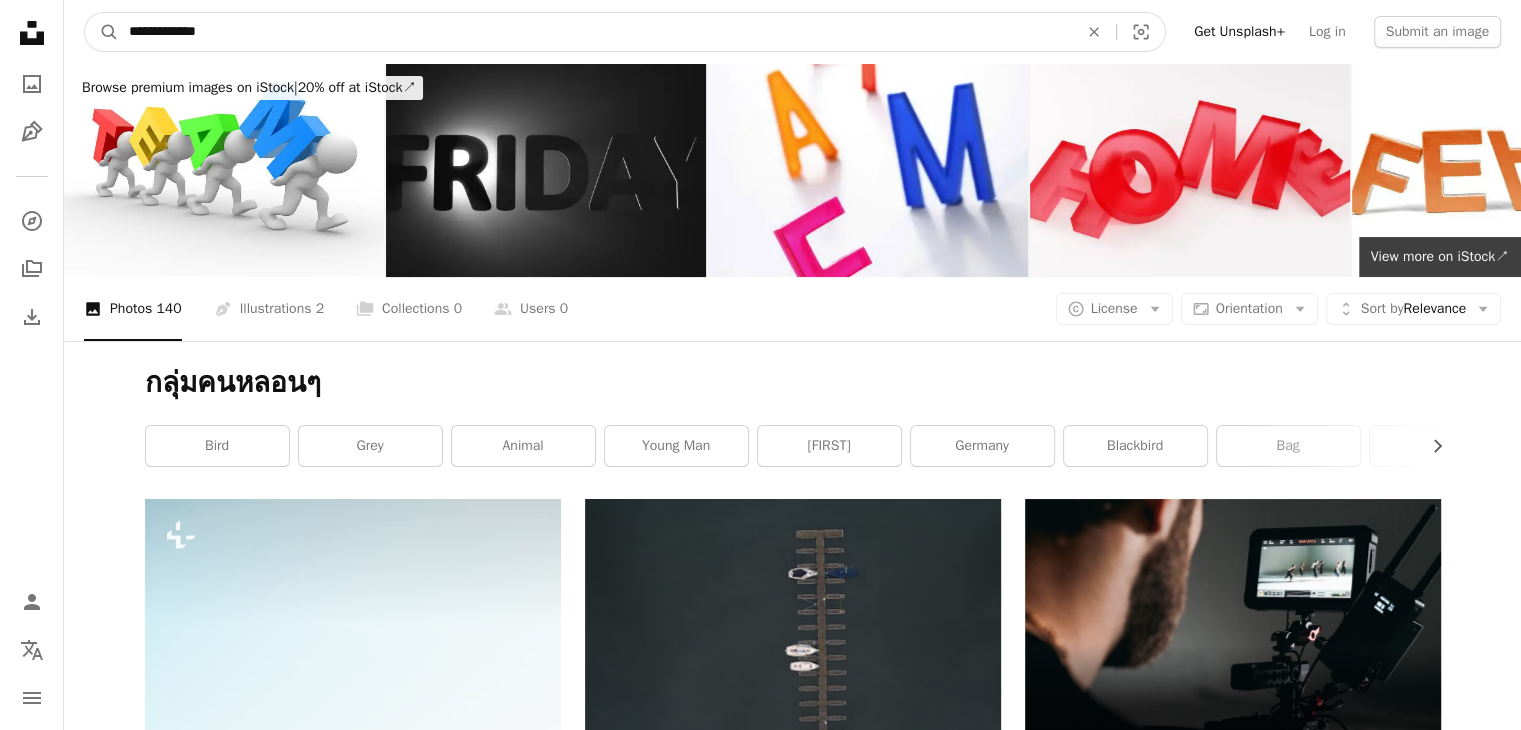 type on "**********" 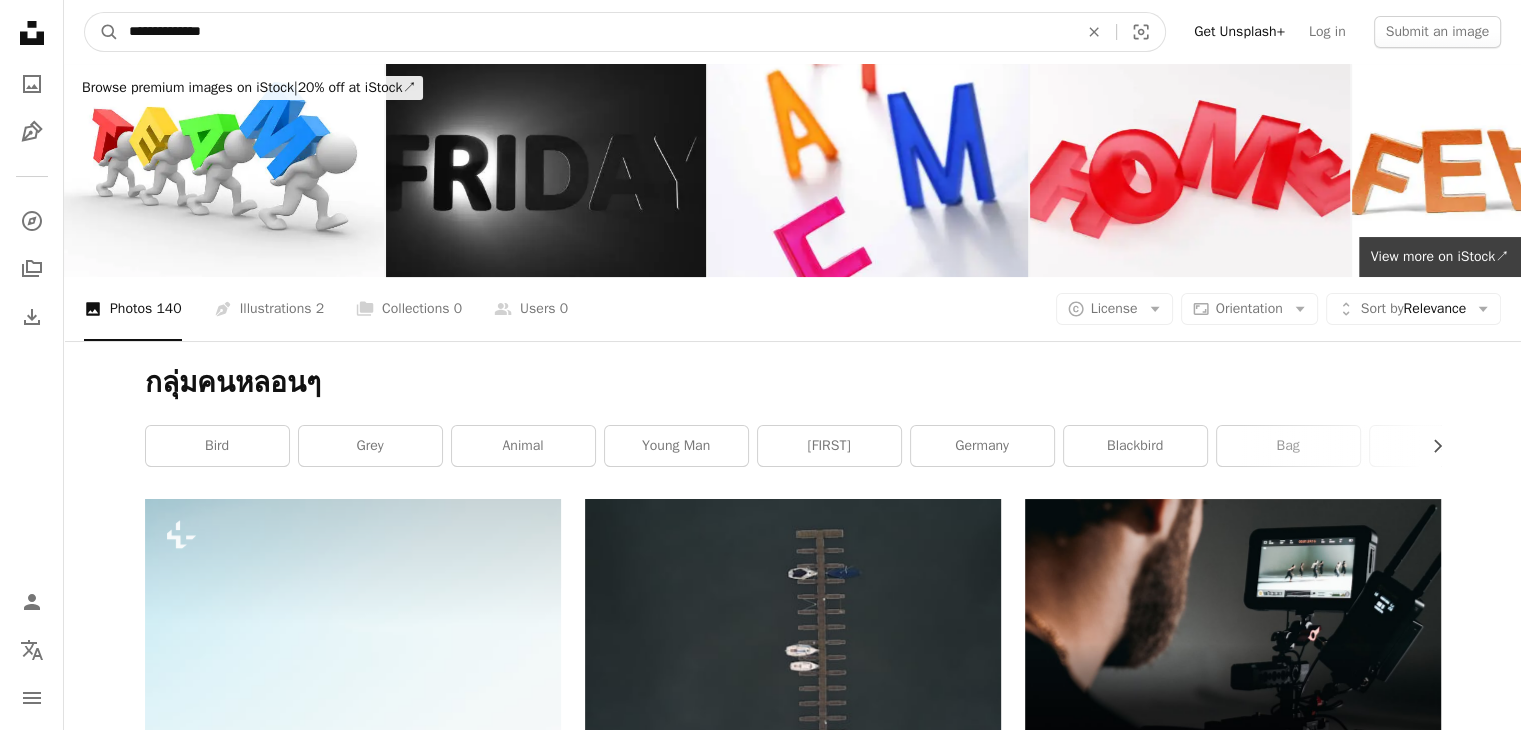 click on "A magnifying glass" at bounding box center (102, 32) 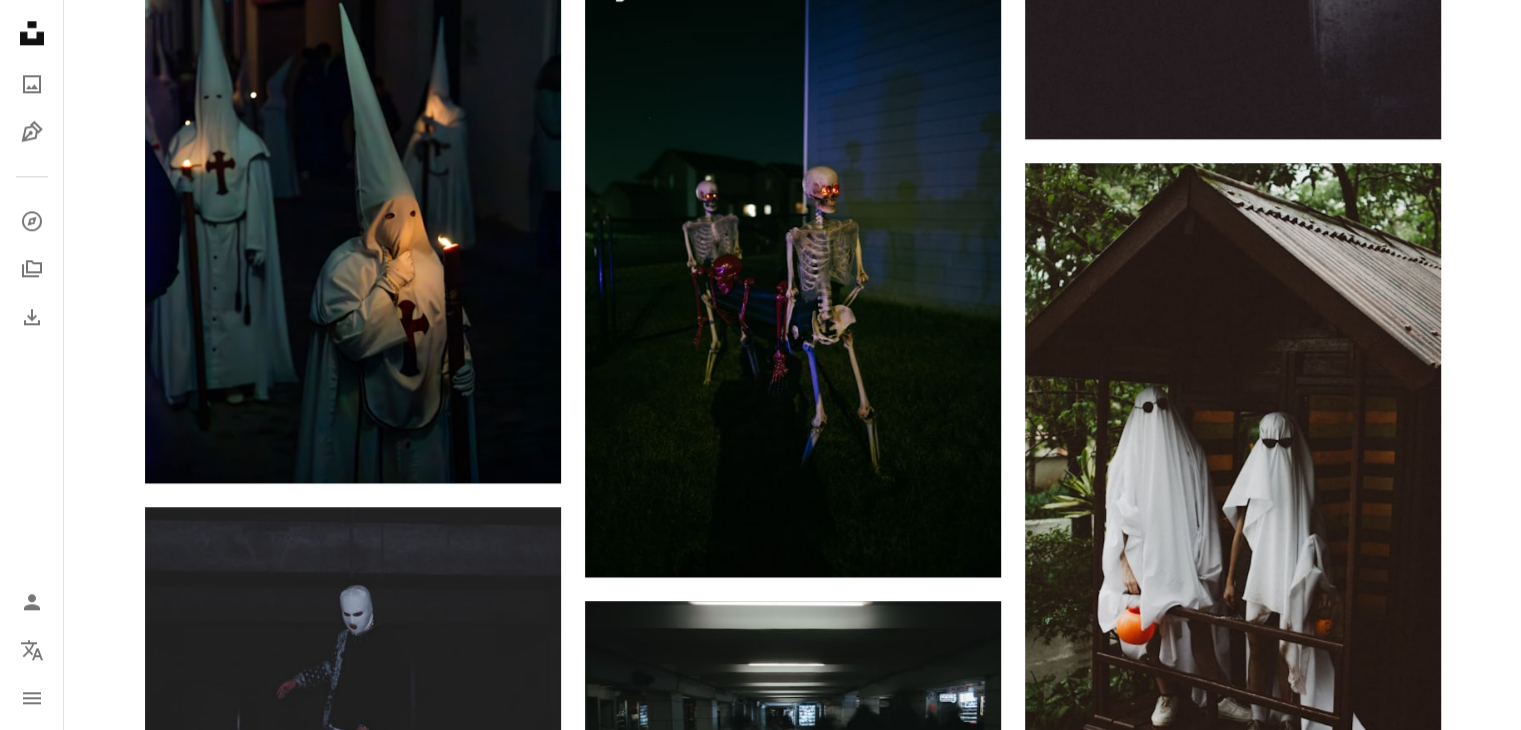 scroll, scrollTop: 2782, scrollLeft: 0, axis: vertical 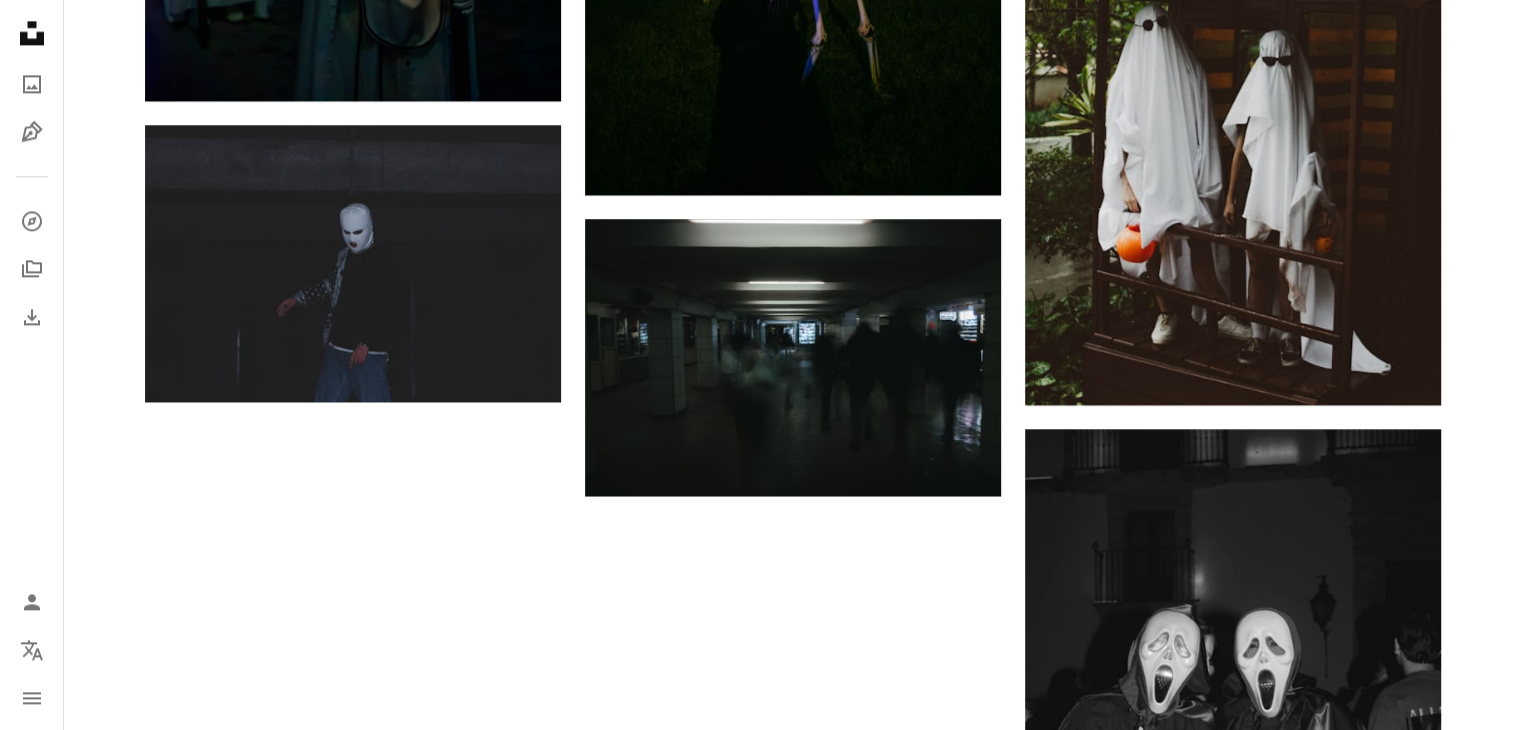 click on "Load more" at bounding box center [793, 1133] 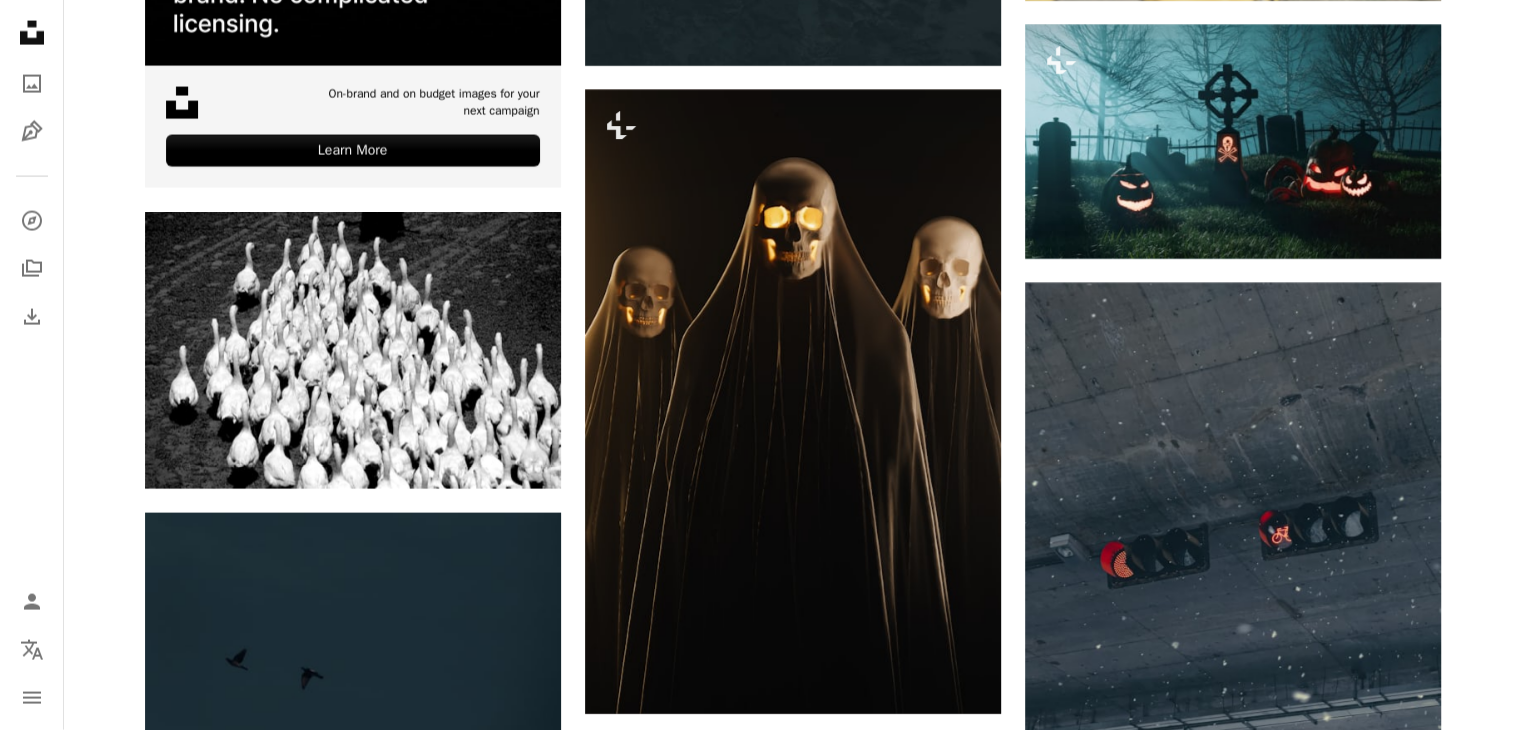scroll, scrollTop: 4582, scrollLeft: 0, axis: vertical 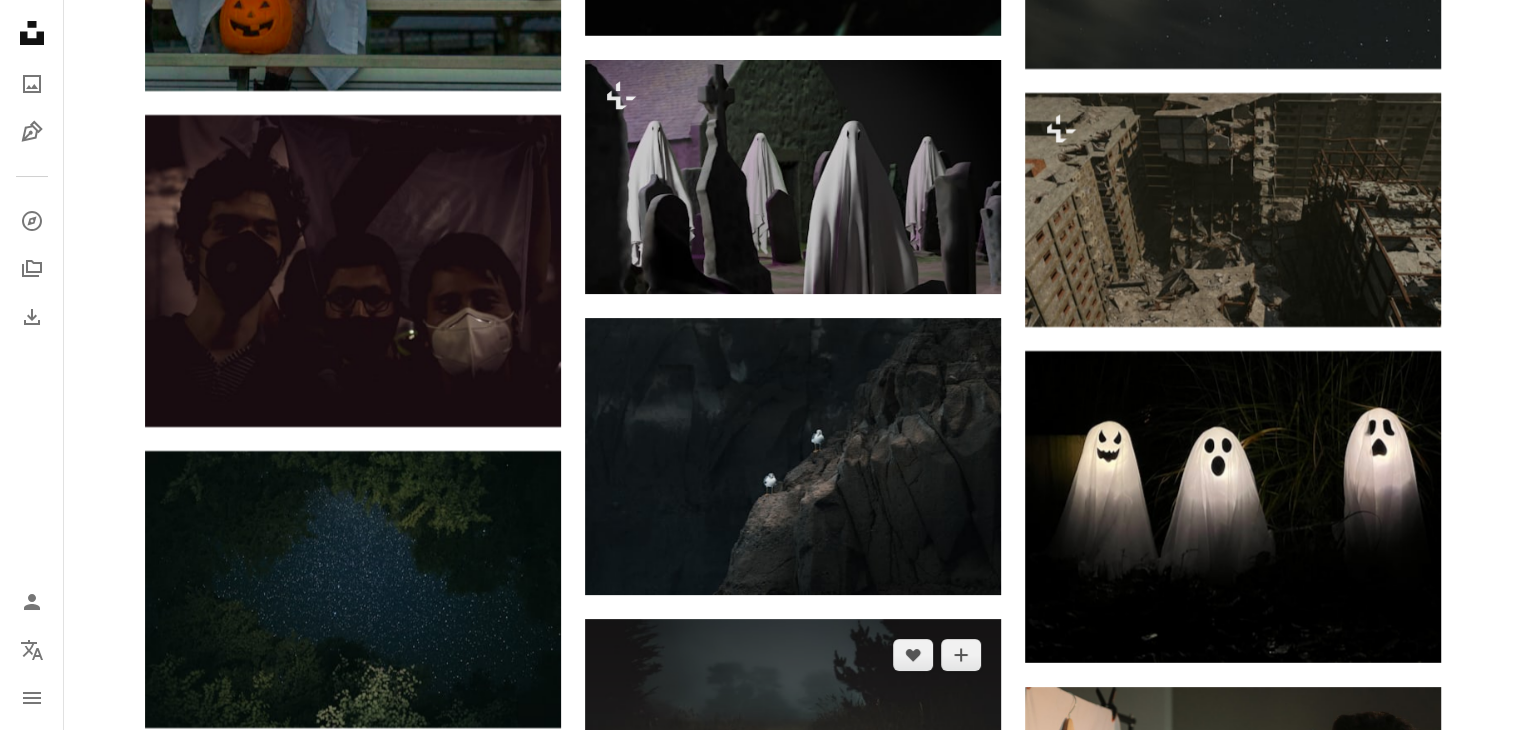 click on "Arrow pointing down" at bounding box center [961, 860] 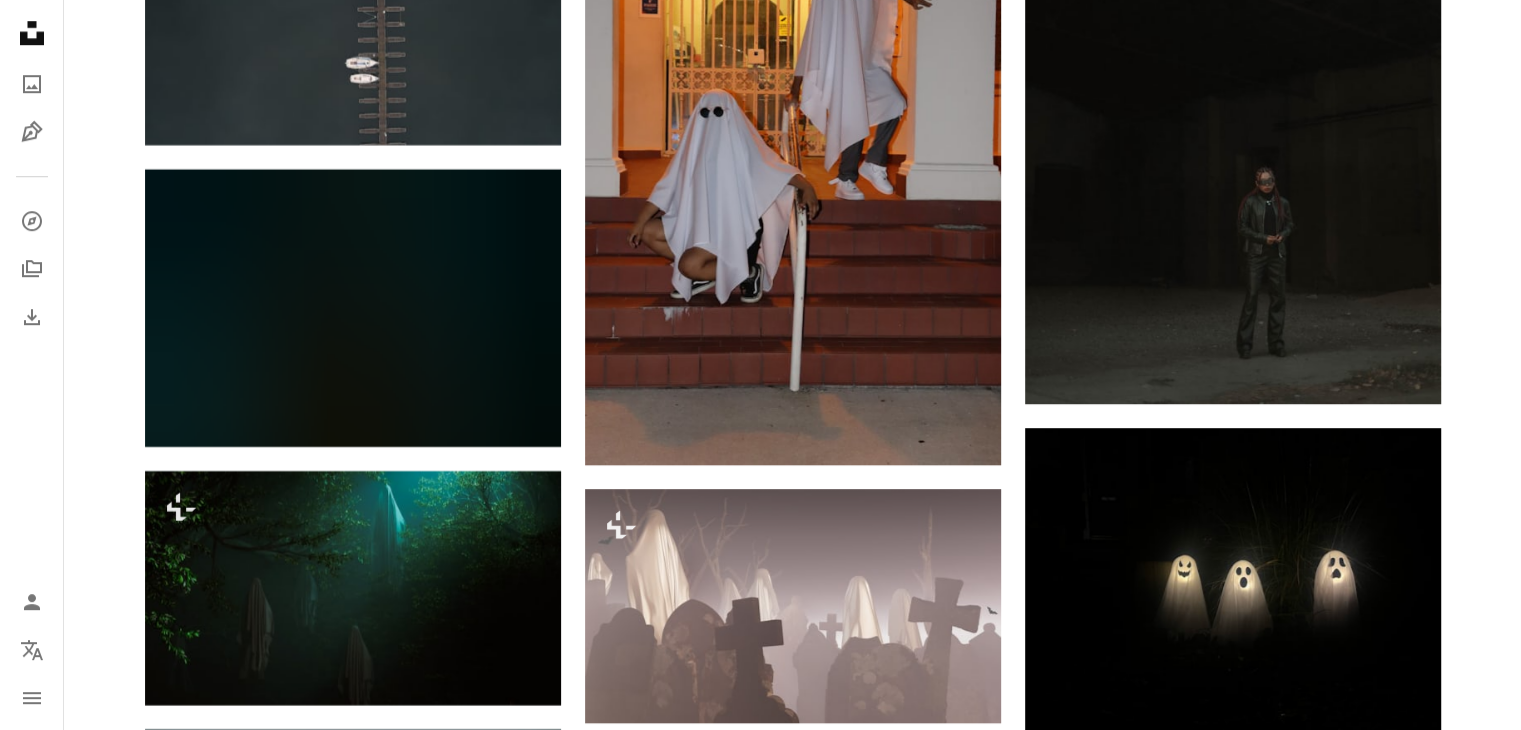 scroll, scrollTop: 9570, scrollLeft: 0, axis: vertical 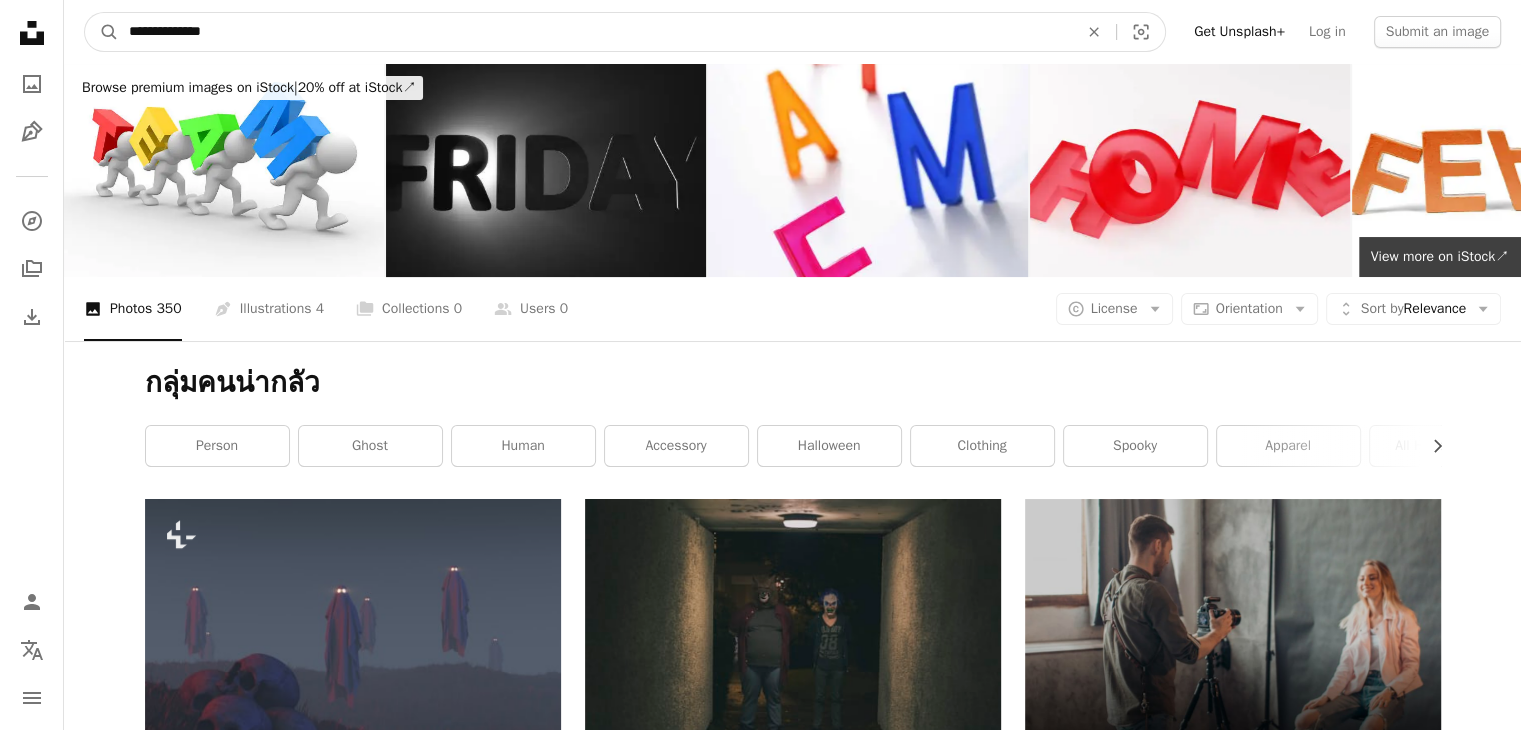 click on "**********" at bounding box center [595, 32] 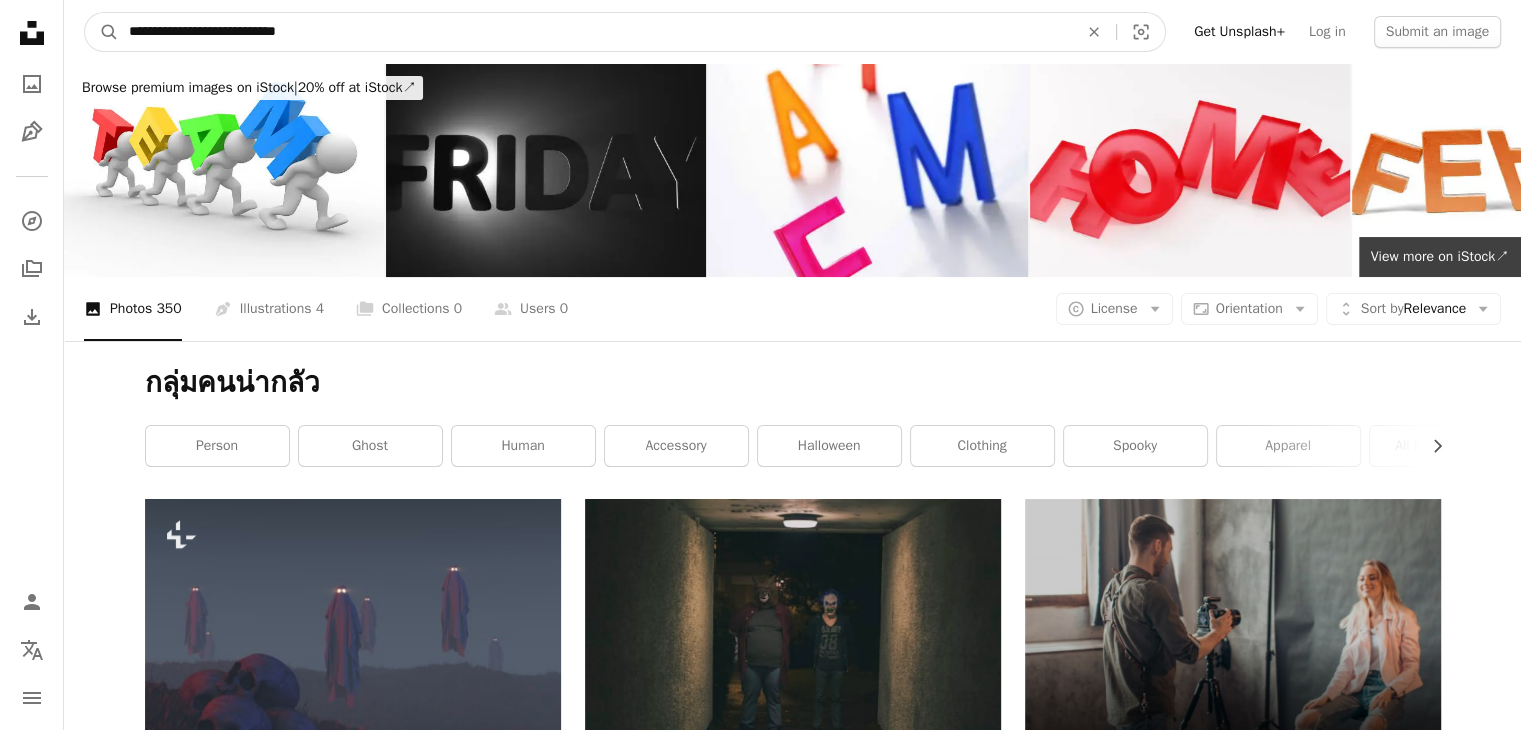 type on "**********" 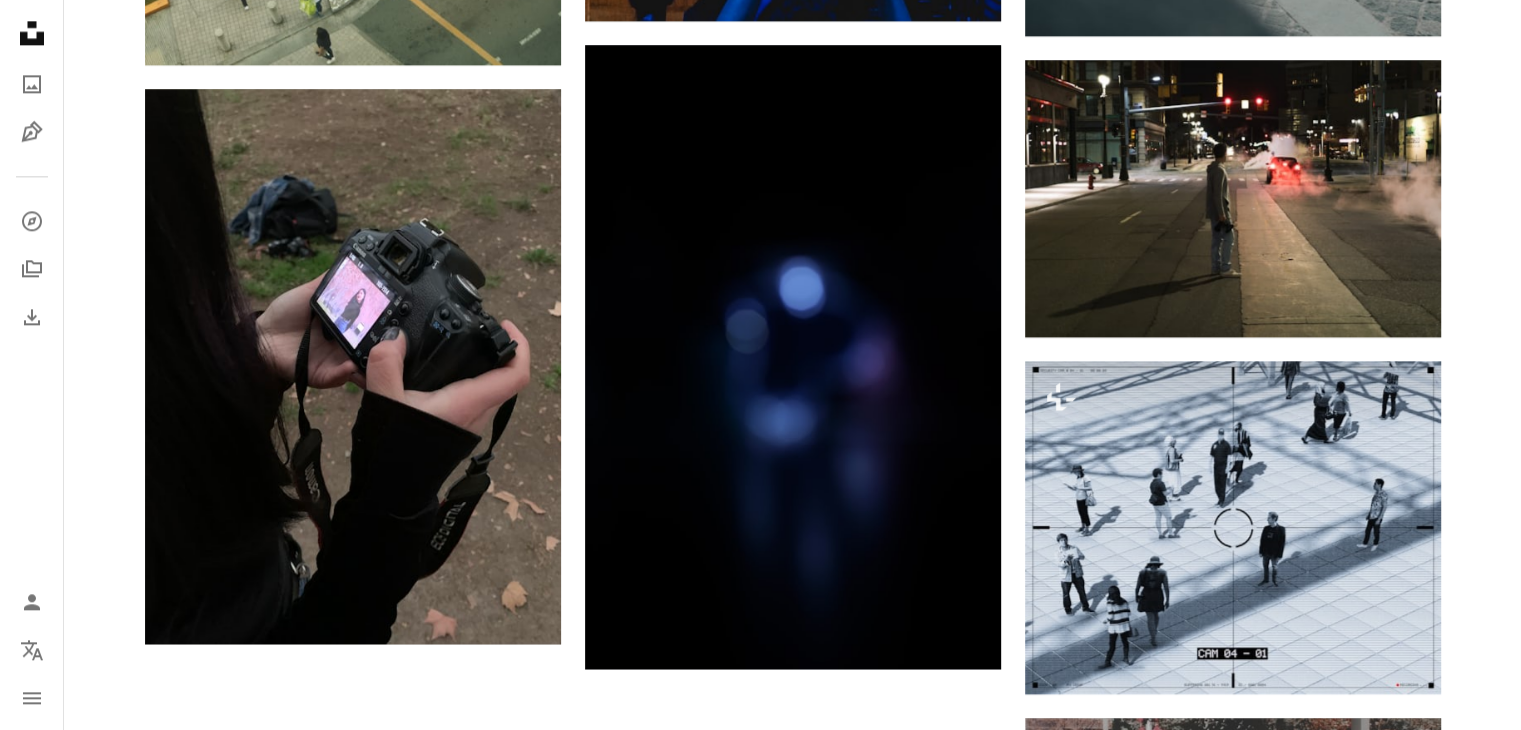 scroll, scrollTop: 2773, scrollLeft: 0, axis: vertical 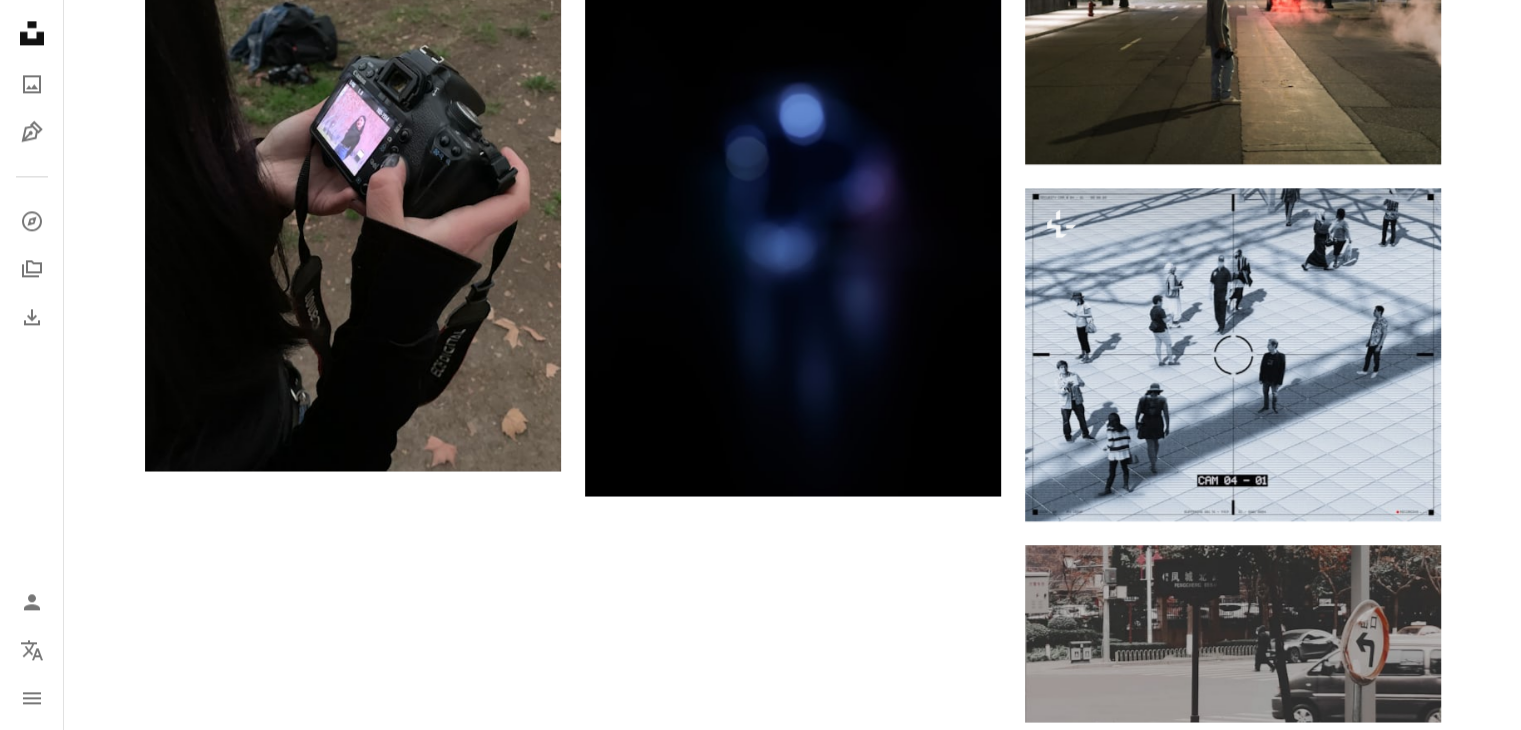 click on "Load more" at bounding box center [793, 802] 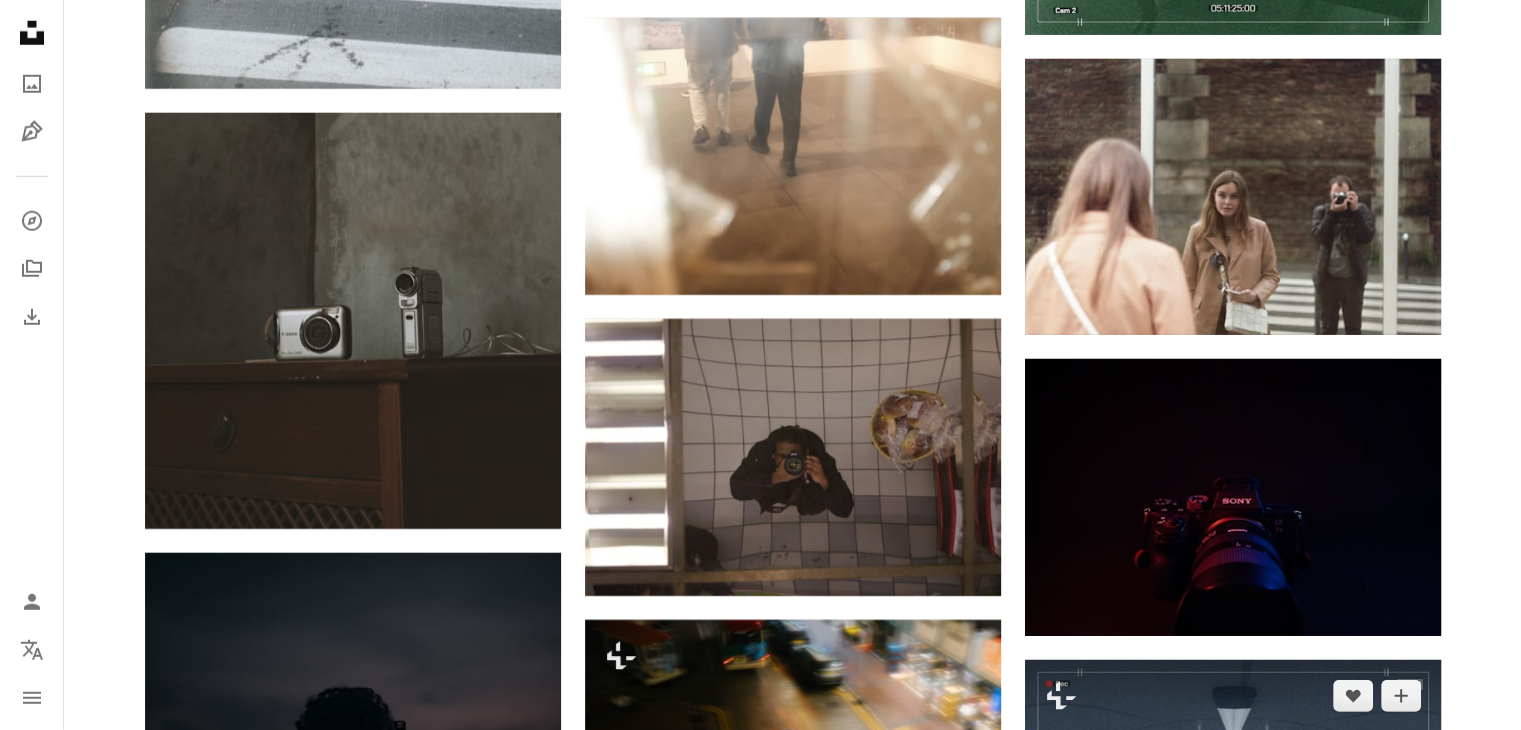 scroll, scrollTop: 5973, scrollLeft: 0, axis: vertical 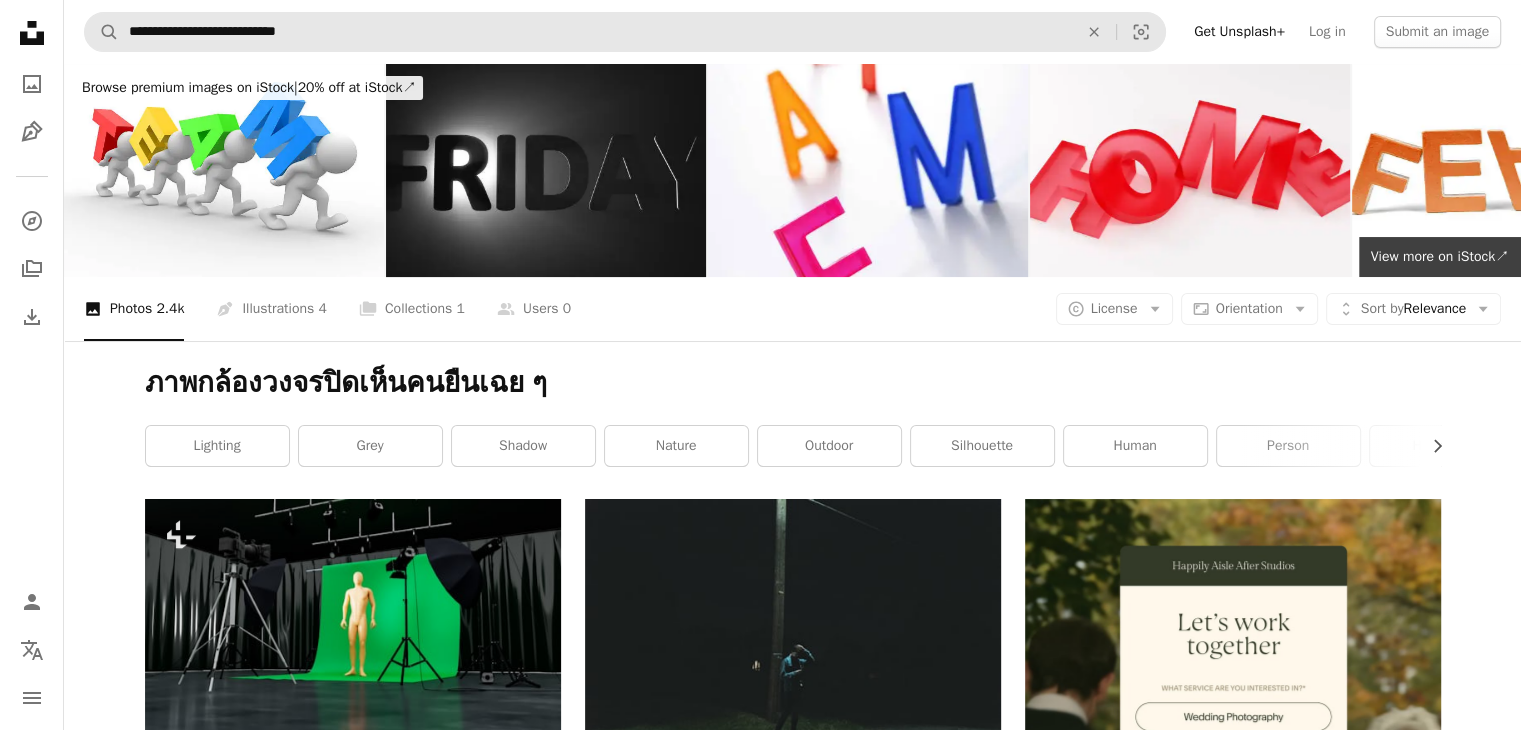 drag, startPoint x: 360, startPoint y: 51, endPoint x: 376, endPoint y: 30, distance: 26.400757 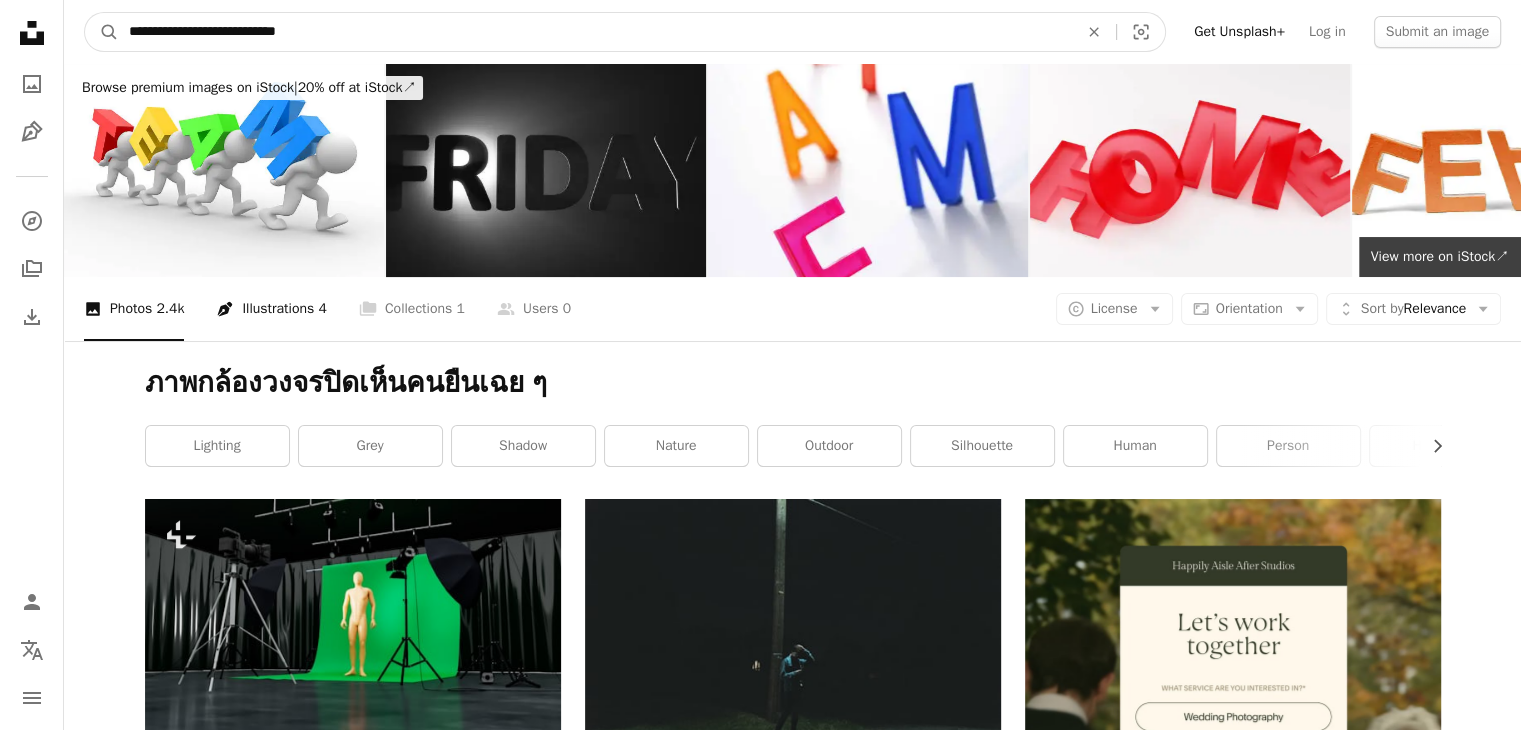 drag, startPoint x: 388, startPoint y: 30, endPoint x: 231, endPoint y: 65, distance: 160.85397 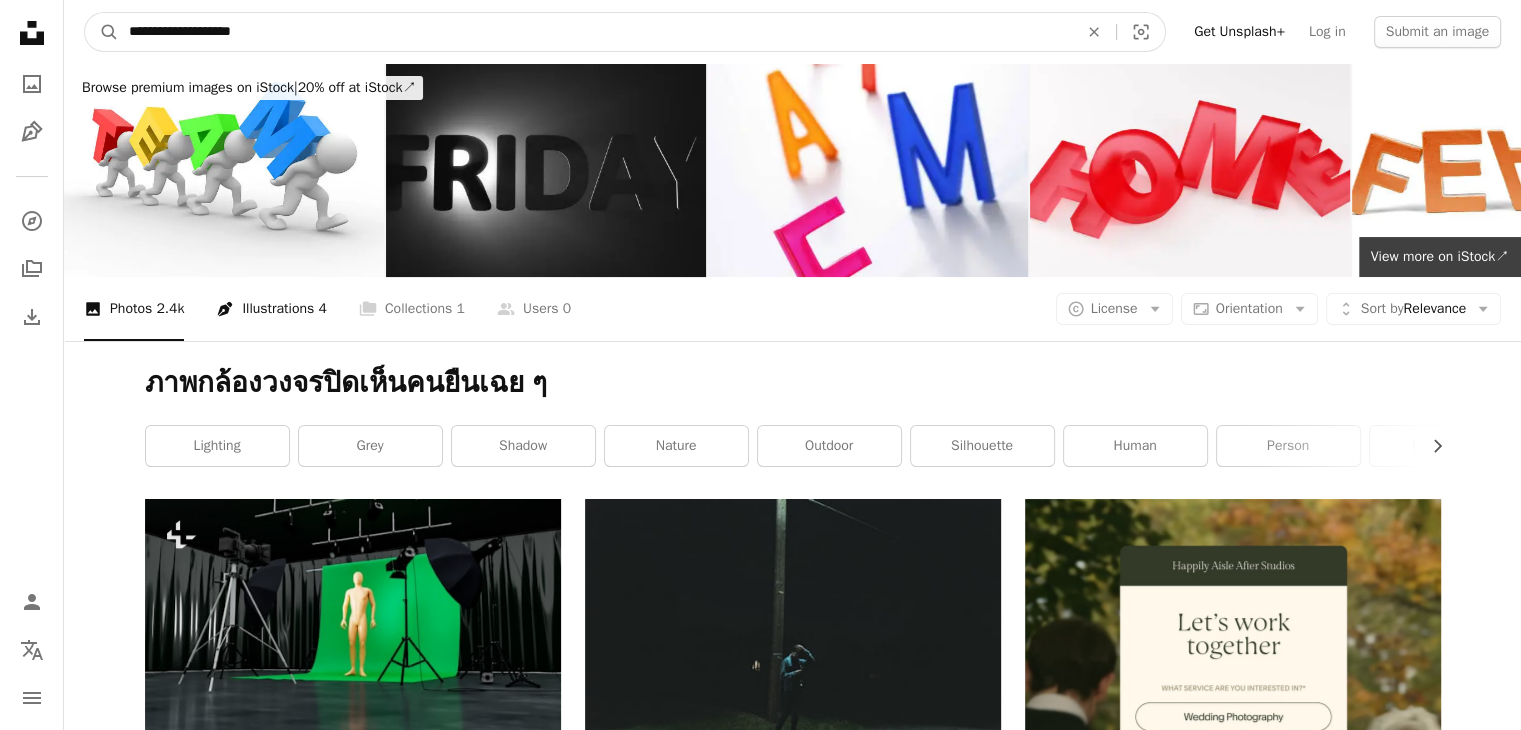 type on "**********" 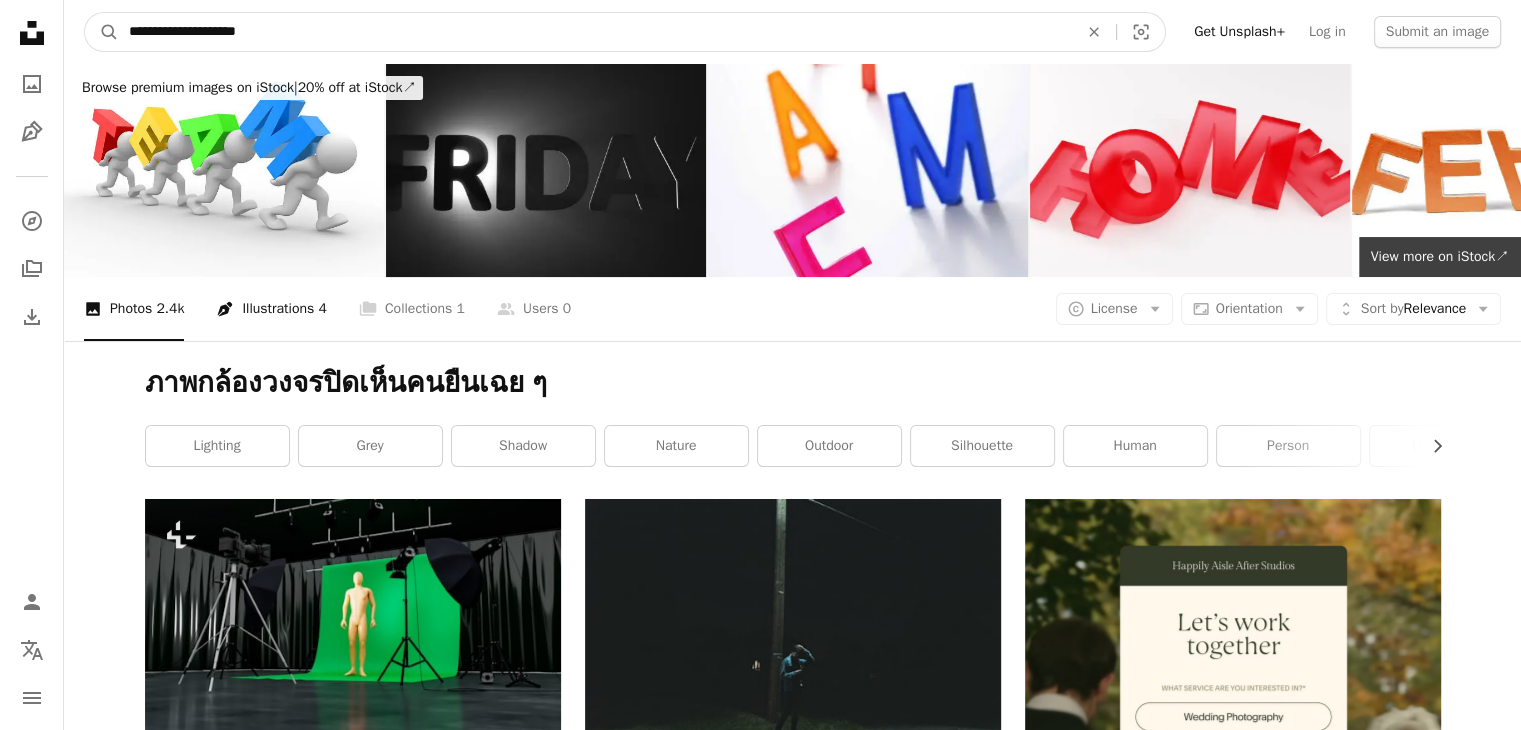 click on "A magnifying glass" at bounding box center [102, 32] 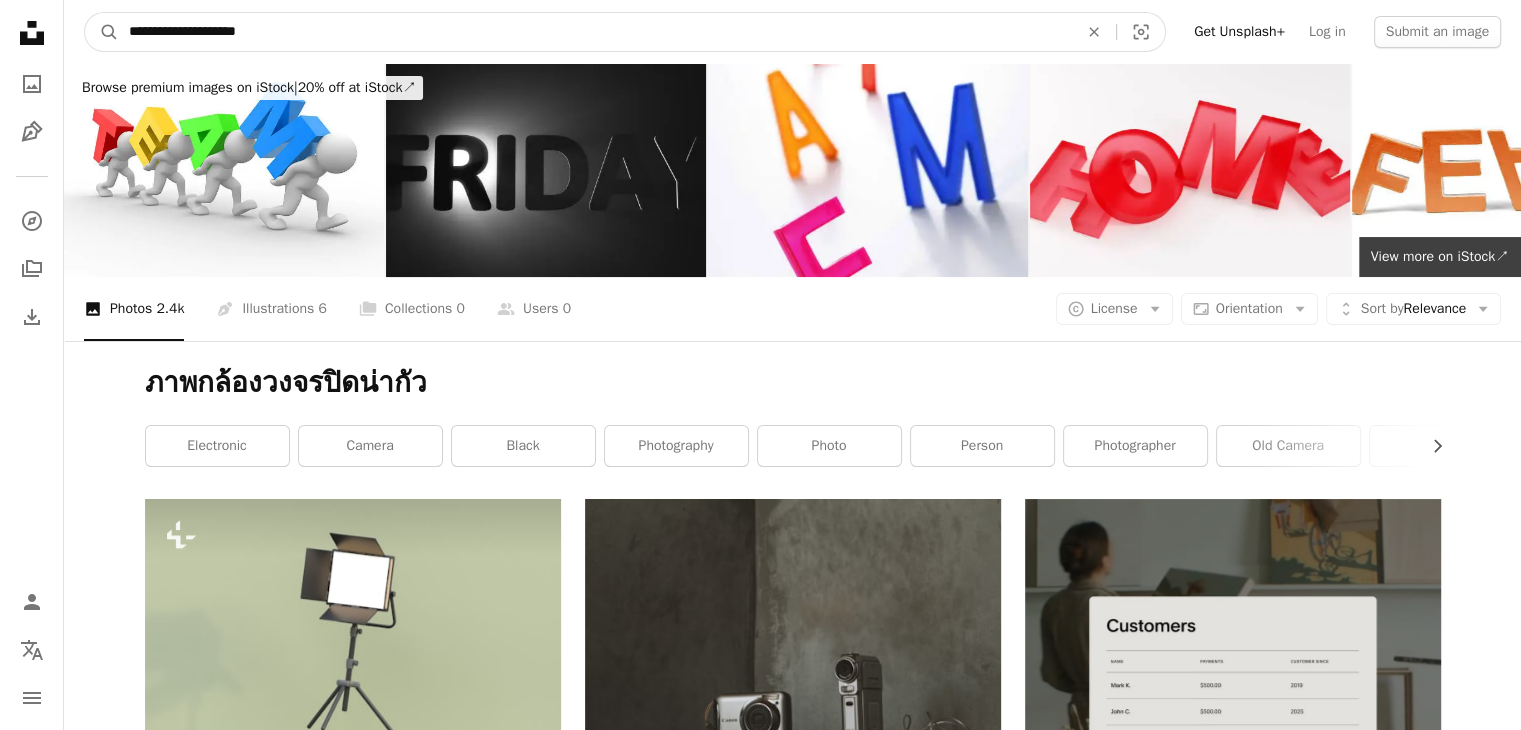 click on "**********" at bounding box center [595, 32] 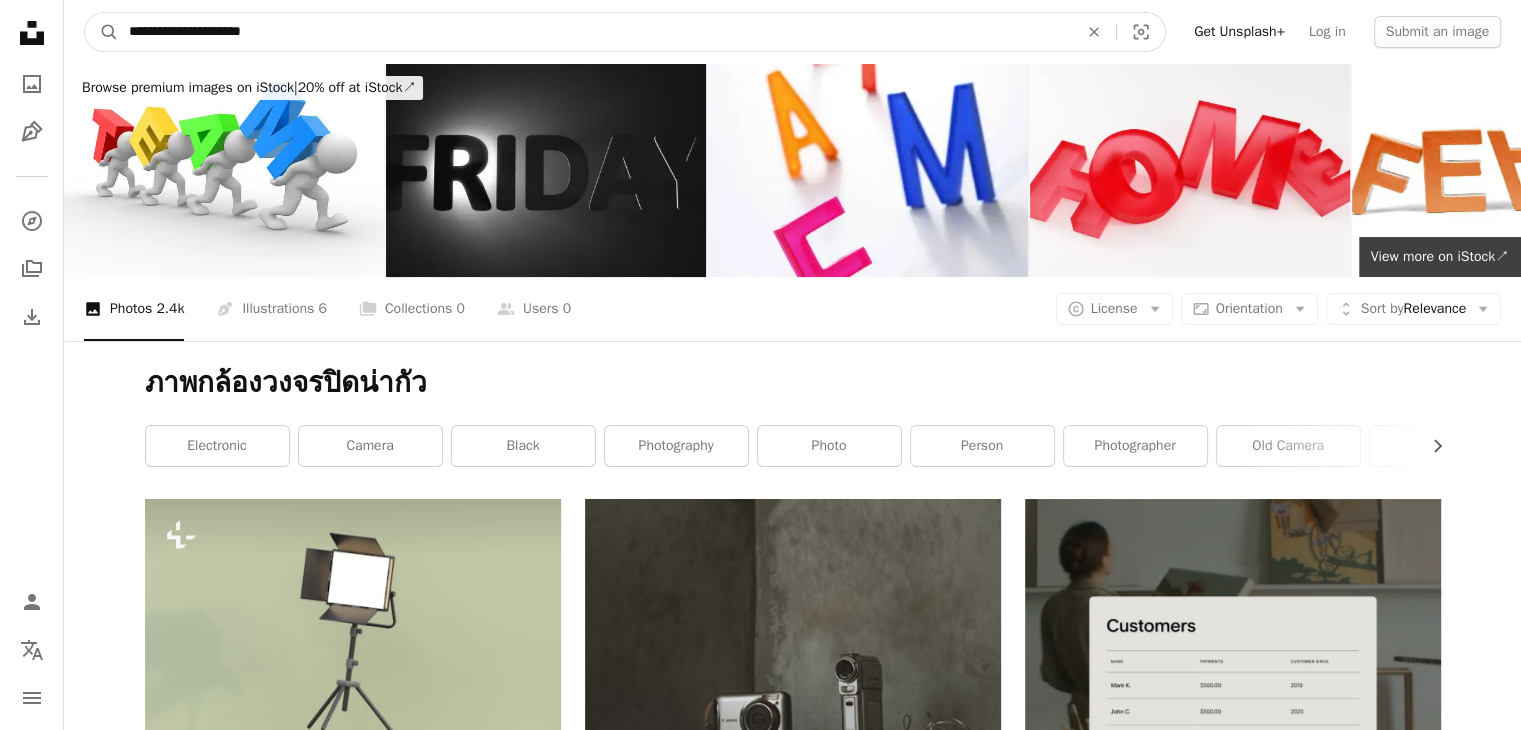 click on "A magnifying glass" at bounding box center (102, 32) 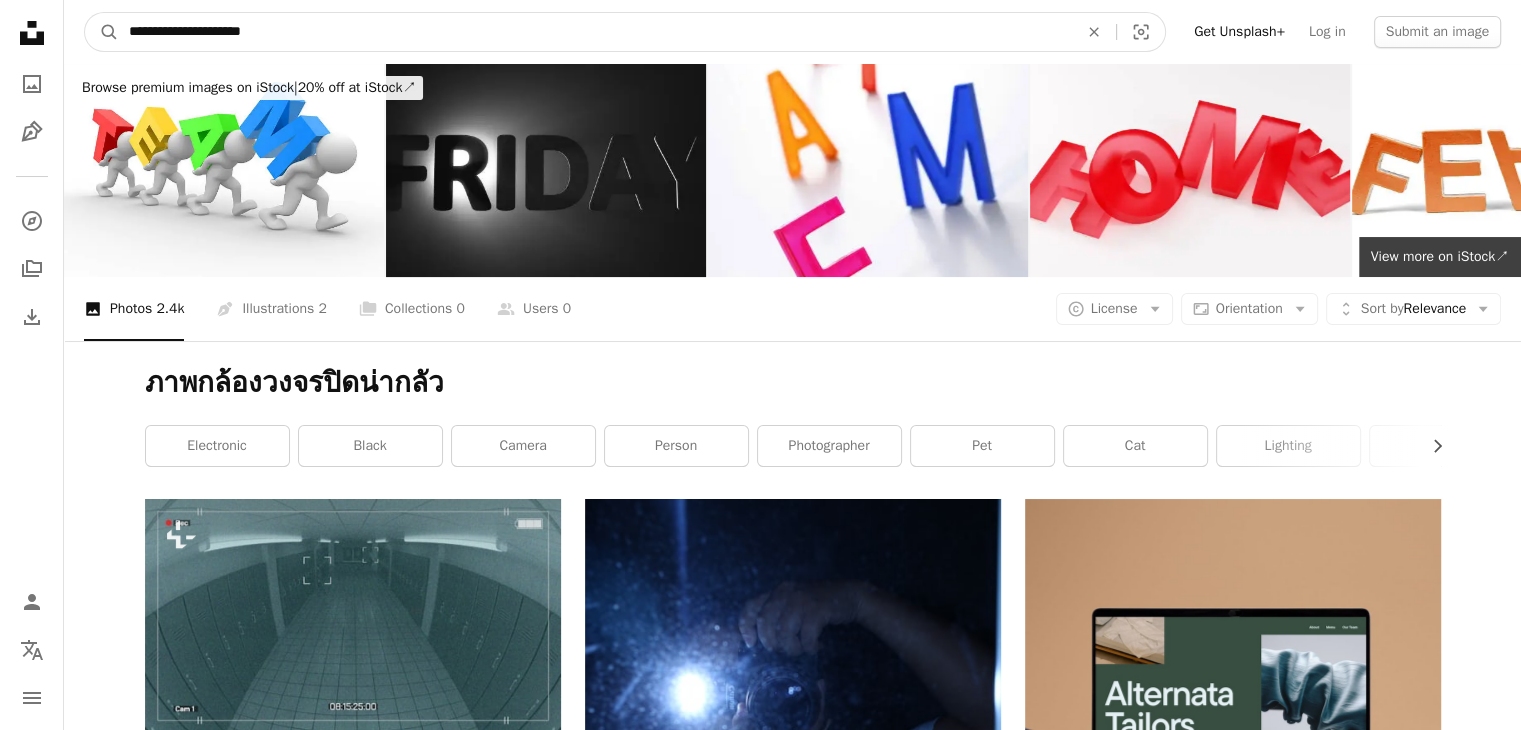 drag, startPoint x: 341, startPoint y: 32, endPoint x: 127, endPoint y: 19, distance: 214.3945 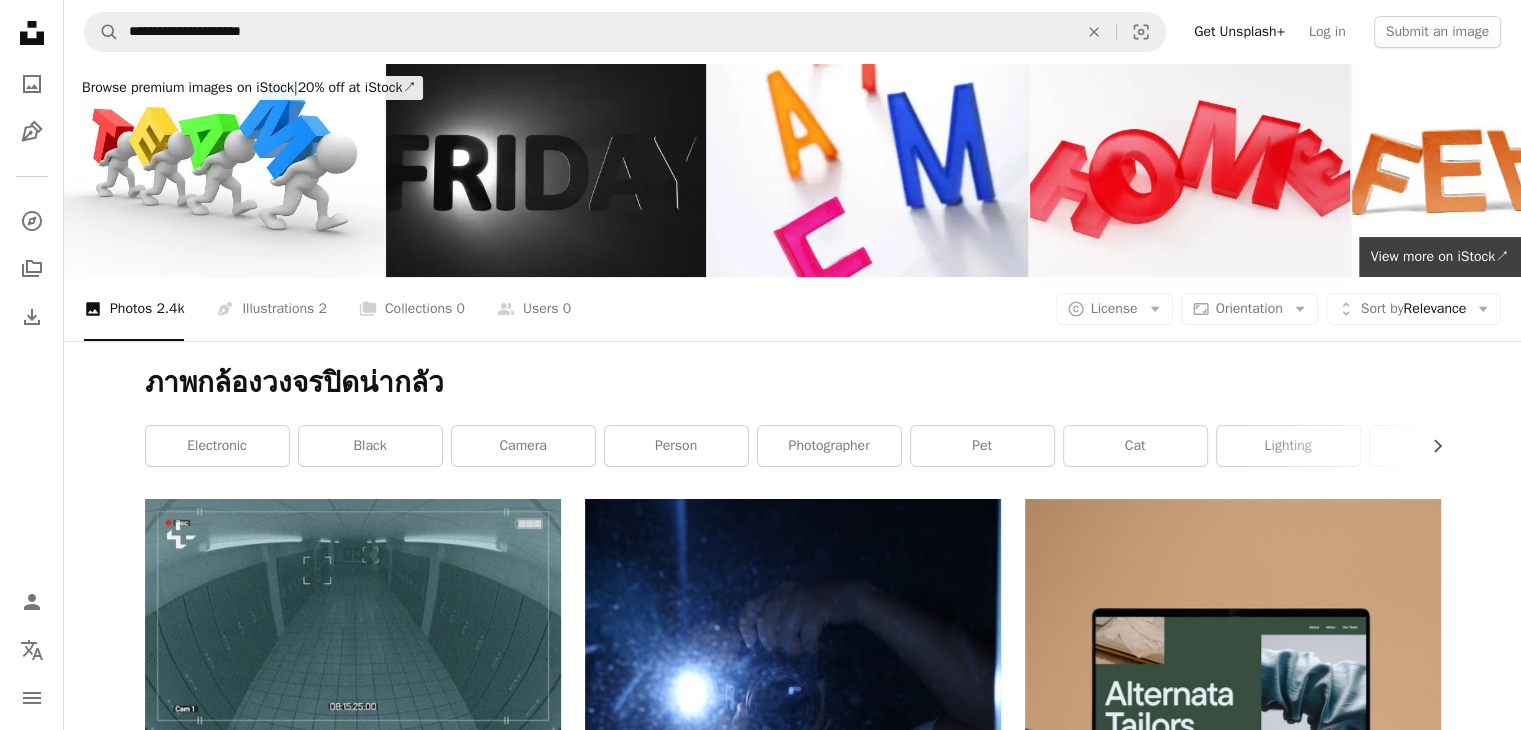 click on "Plus sign for Unsplash+ A heart A plus sign [FIRST] [LAST] For  Unsplash+ A lock Download A heart A plus sign [FIRST] [LAST] Available for hire A checkmark inside of a circle Arrow pointing down Plus sign for Unsplash+ A heart A plus sign [FIRST] [LAST] For  Unsplash+ A lock Download Plus sign for Unsplash+ A heart A plus sign [FIRST] [LAST] For  Unsplash+ A lock Download Plus sign for Unsplash+ A heart A plus sign [FIRST] [LAST] For  Unsplash+ A lock Download A heart A plus sign [FIRST] [LAST] Available for hire A checkmark inside of a circle Arrow pointing down A heart A plus sign [FIRST] [LAST] Available for hire A checkmark inside of a circle Arrow pointing down A heart A plus sign [FIRST] [LAST] Available for hire A checkmark inside of a circle Arrow pointing down A heart A plus sign [FIRST] [LAST] Arrow pointing down A heart A plus sign [FIRST] [LAST] Available for hire A checkmark inside of a circle Arrow pointing down A heart" at bounding box center (792, 2425) 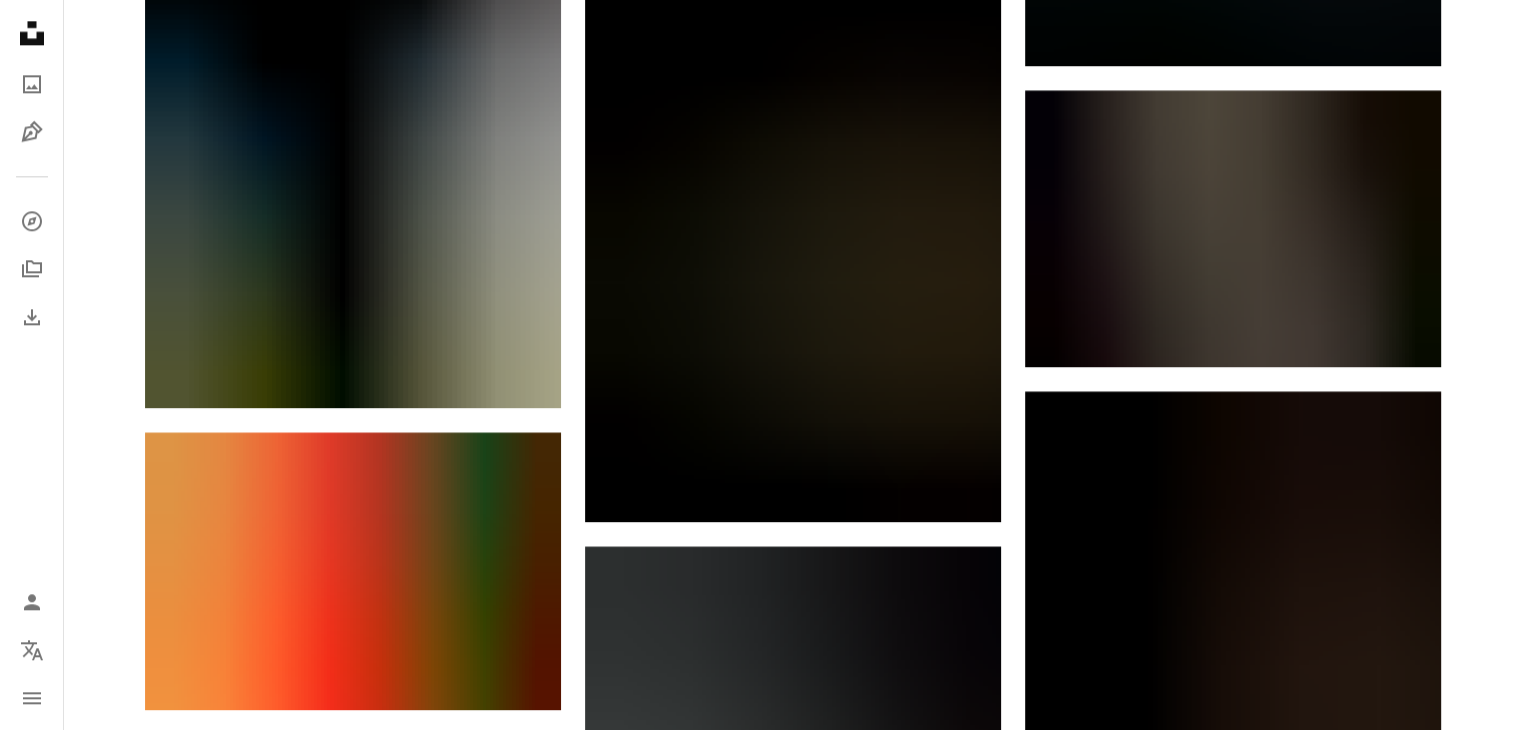 scroll, scrollTop: 2700, scrollLeft: 0, axis: vertical 